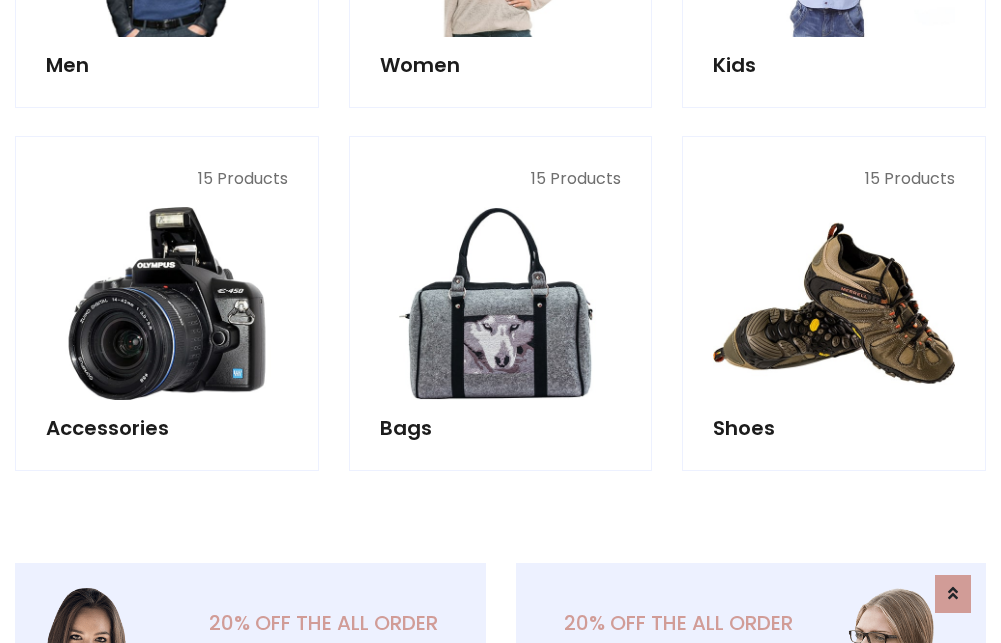 scroll, scrollTop: 853, scrollLeft: 0, axis: vertical 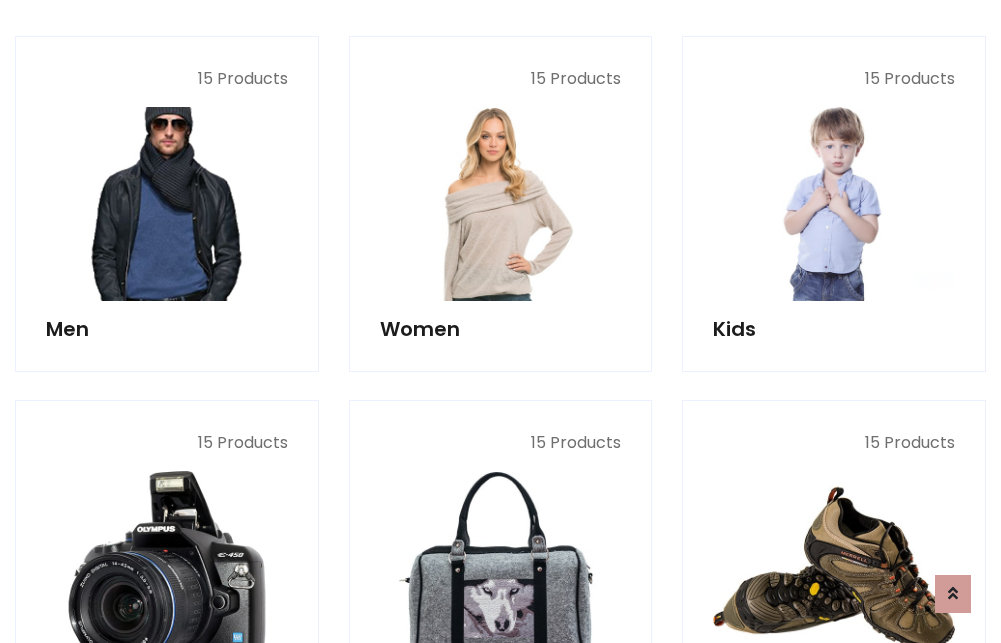 click at bounding box center (167, 204) 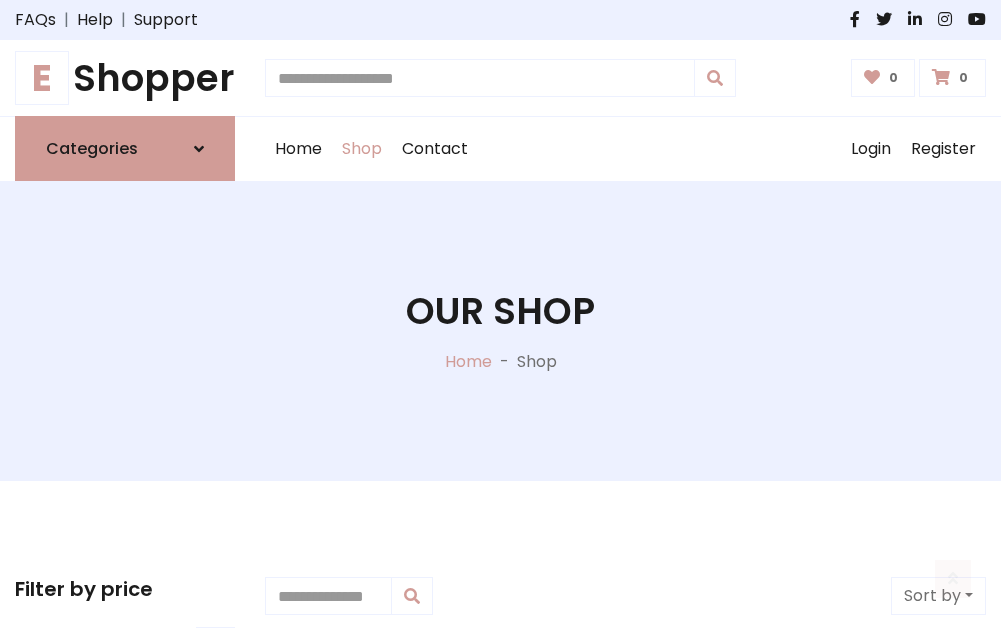 scroll, scrollTop: 807, scrollLeft: 0, axis: vertical 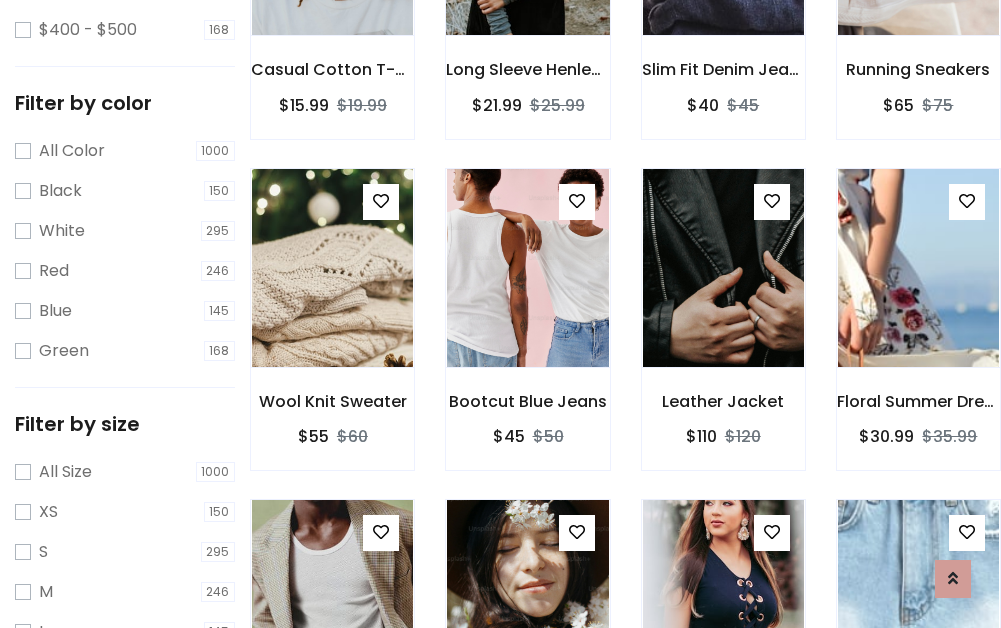 click at bounding box center [527, -64] 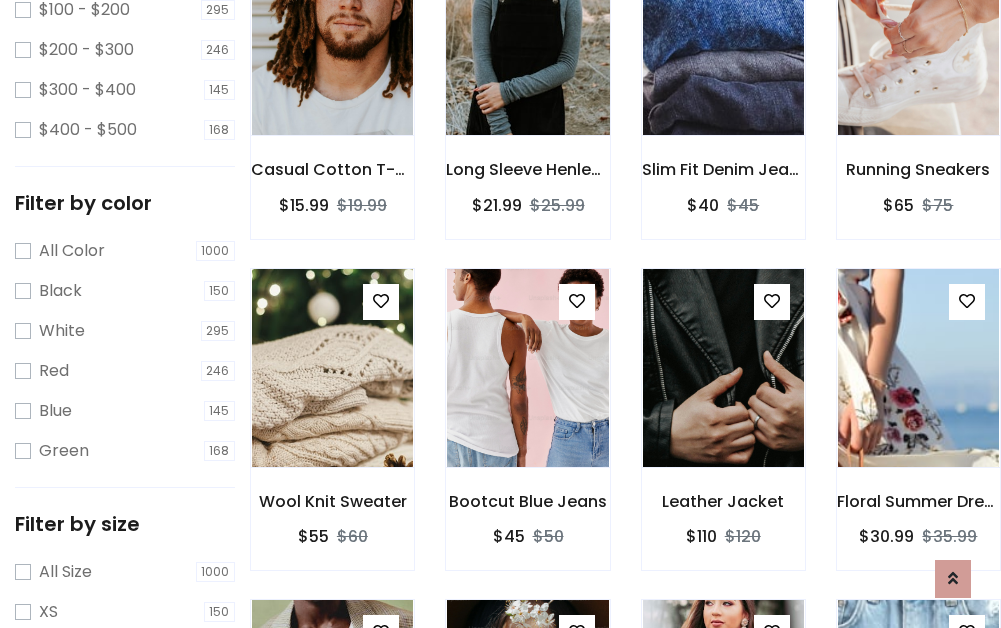 scroll, scrollTop: 100, scrollLeft: 0, axis: vertical 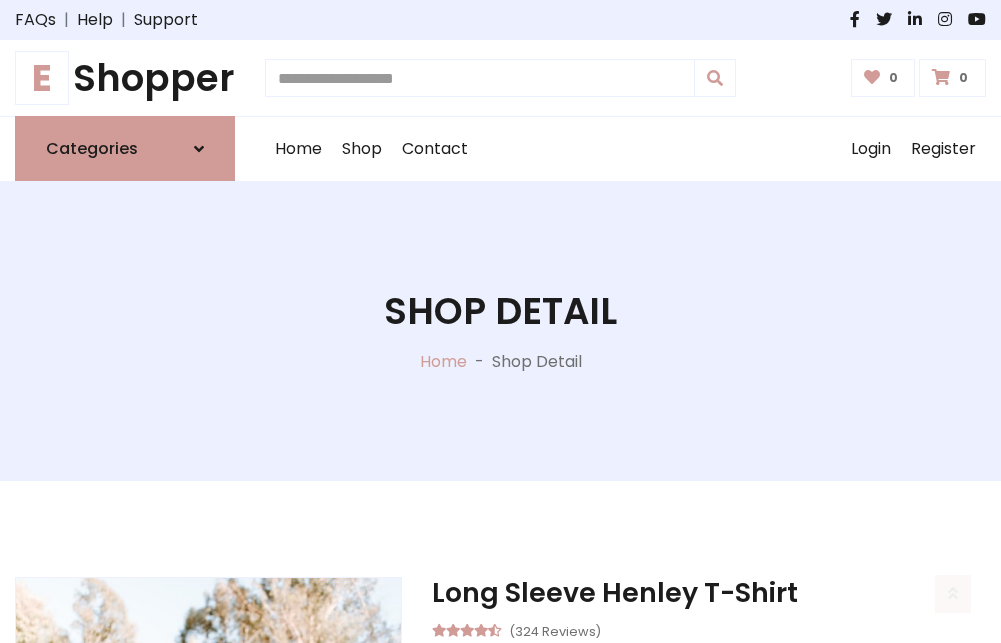 click on "M" at bounding box center (640, 774) 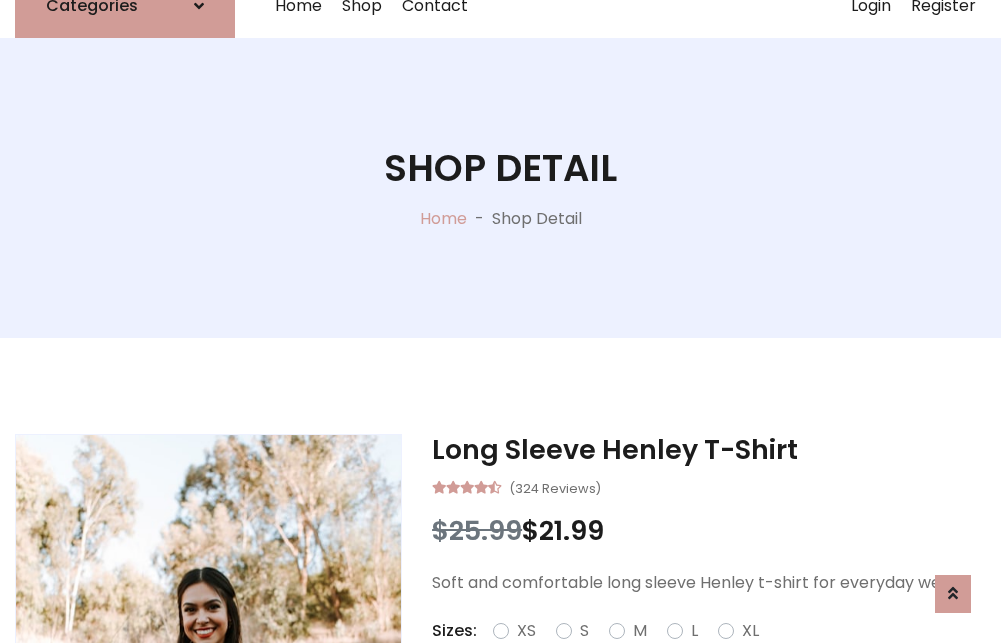 click on "Red" at bounding box center (722, 655) 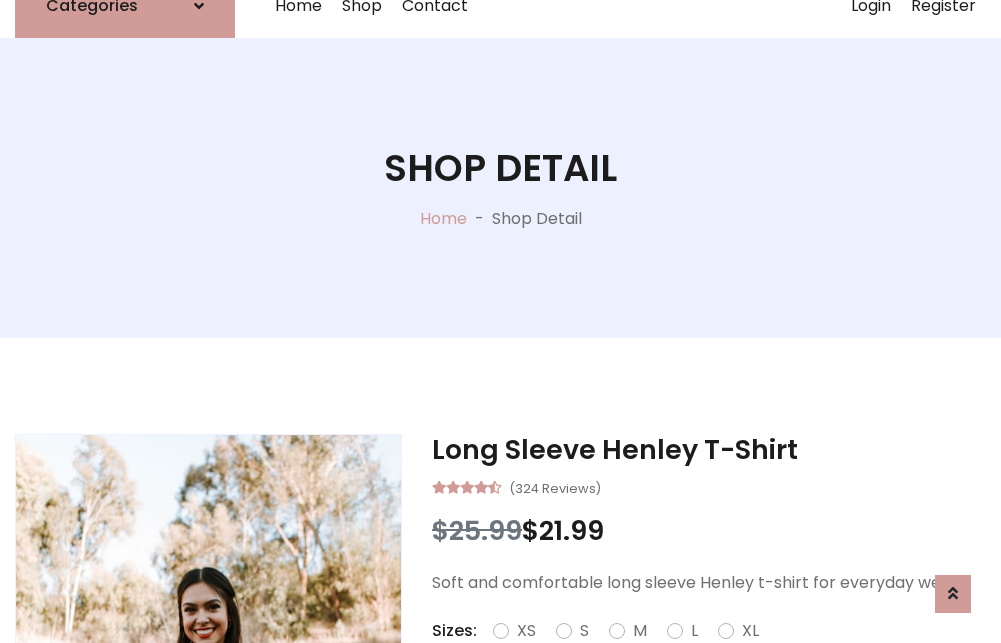 scroll, scrollTop: 167, scrollLeft: 0, axis: vertical 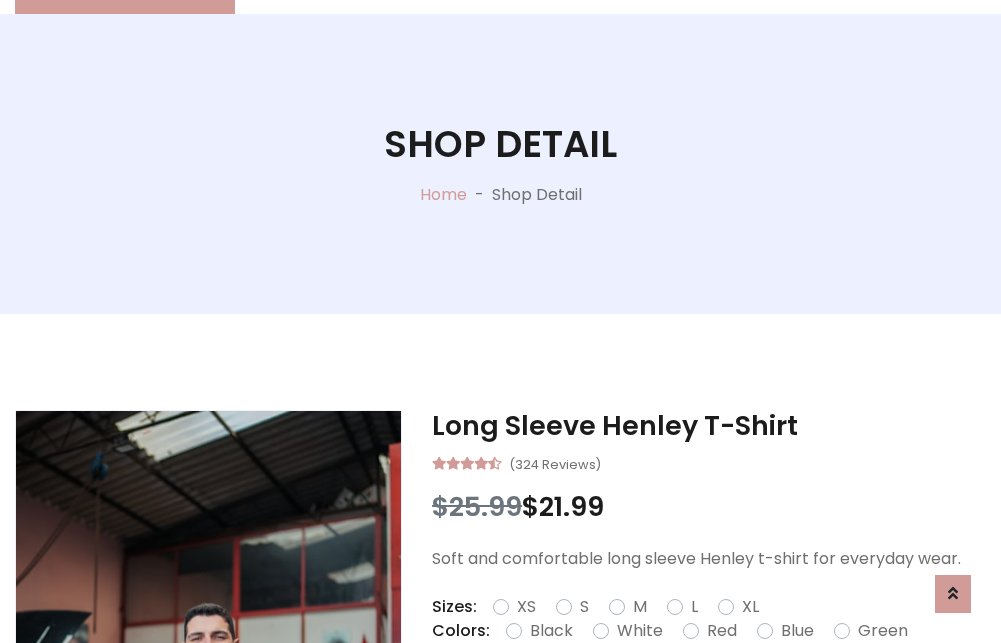 click on "Add To Cart" at bounding box center (653, 694) 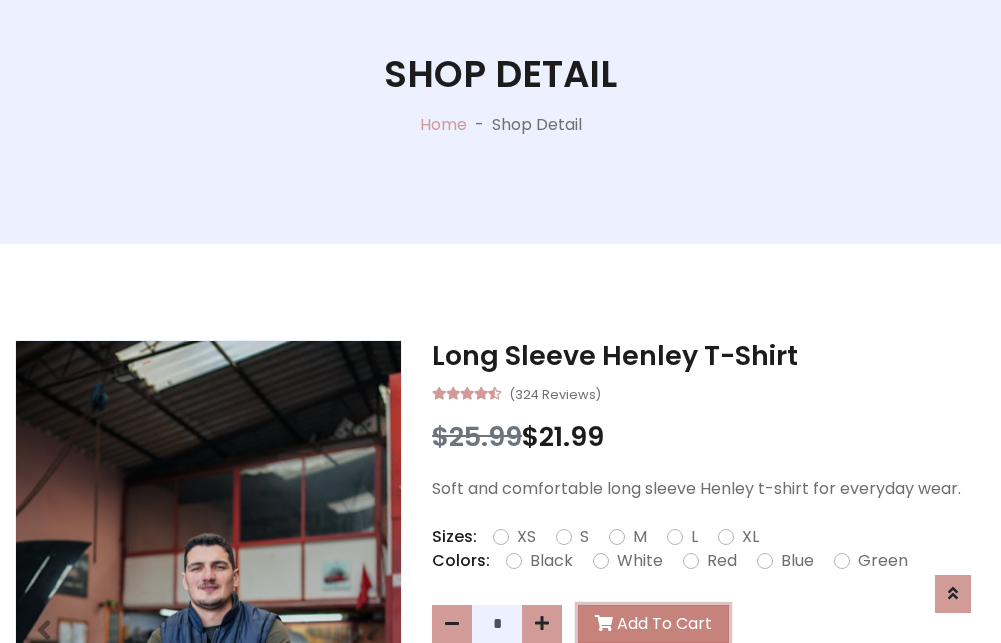 scroll, scrollTop: 0, scrollLeft: 0, axis: both 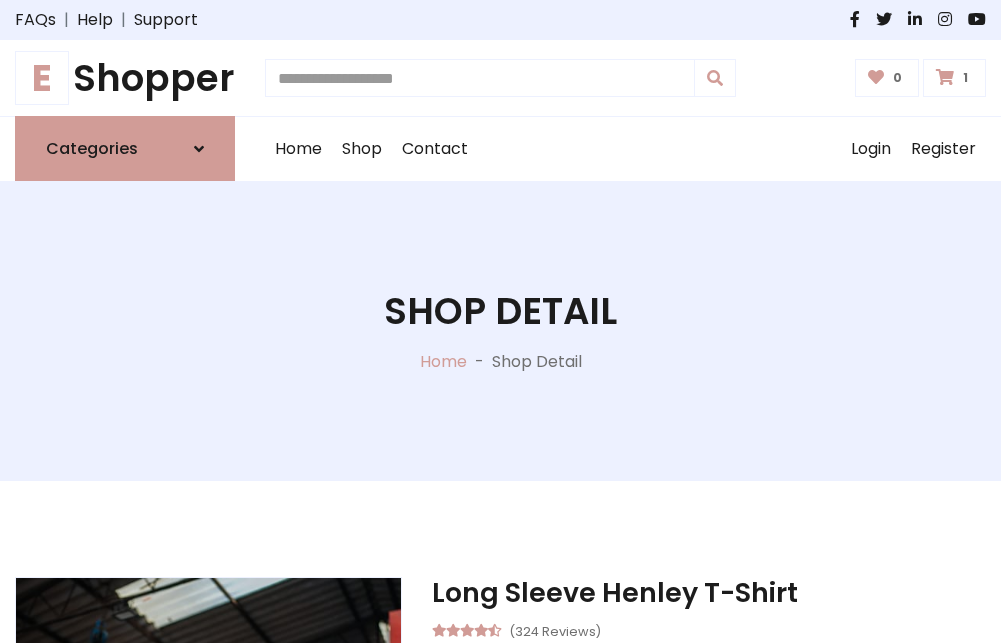 click at bounding box center [945, 77] 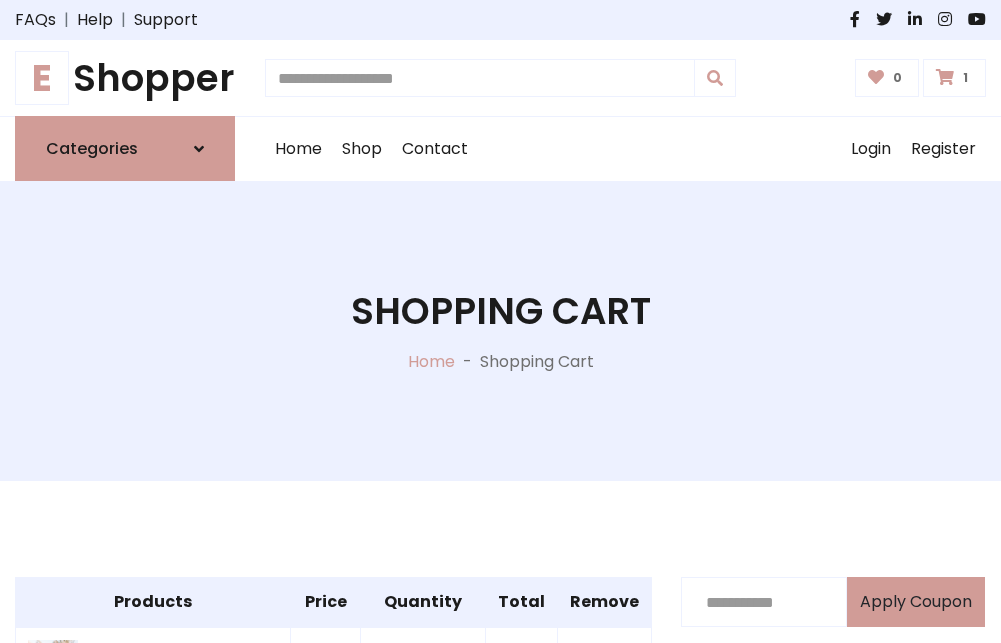 scroll, scrollTop: 474, scrollLeft: 0, axis: vertical 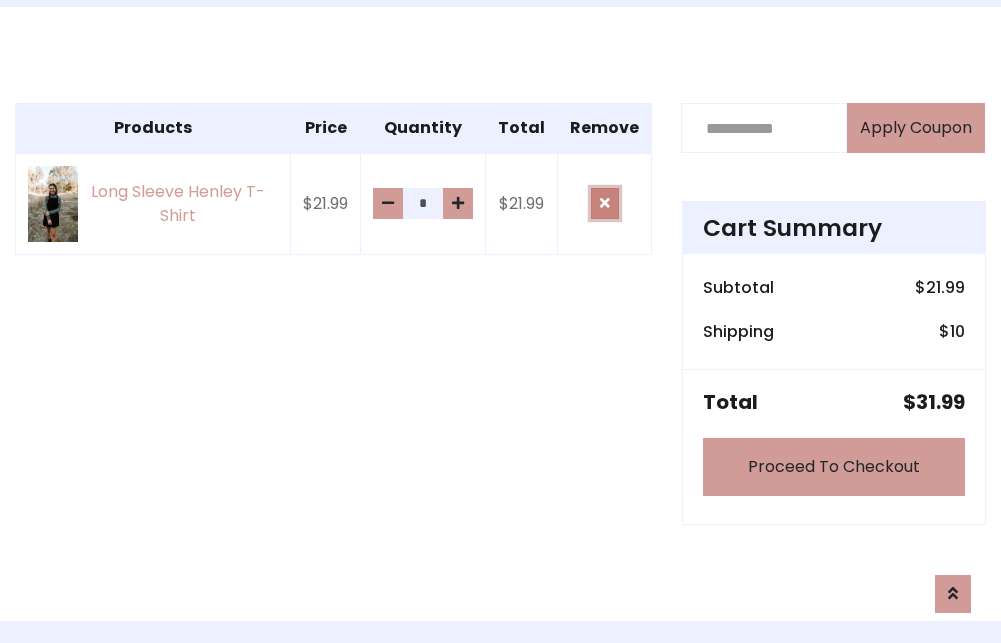 click at bounding box center (605, 203) 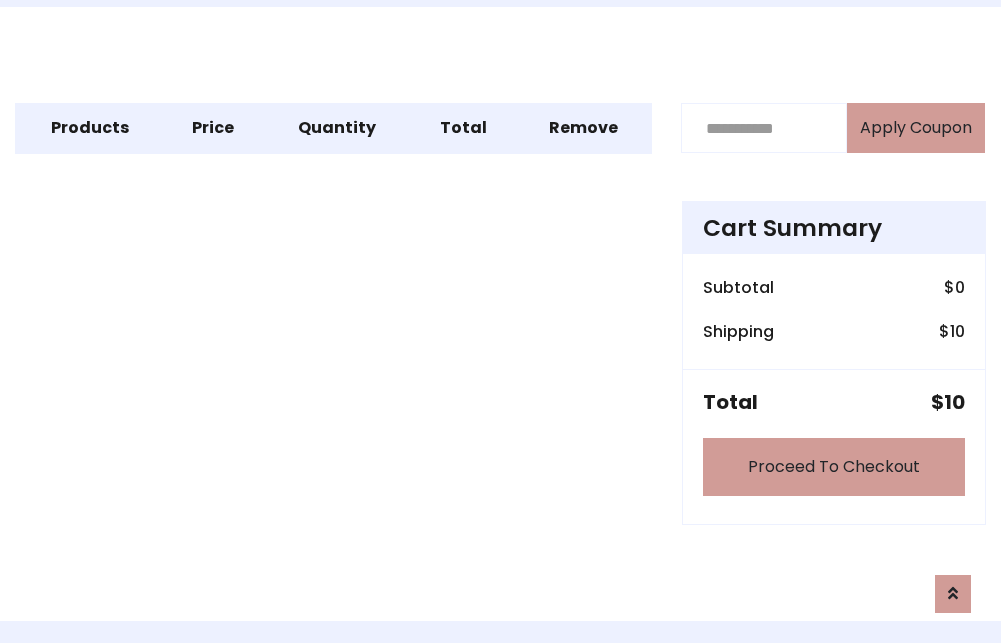scroll, scrollTop: 247, scrollLeft: 0, axis: vertical 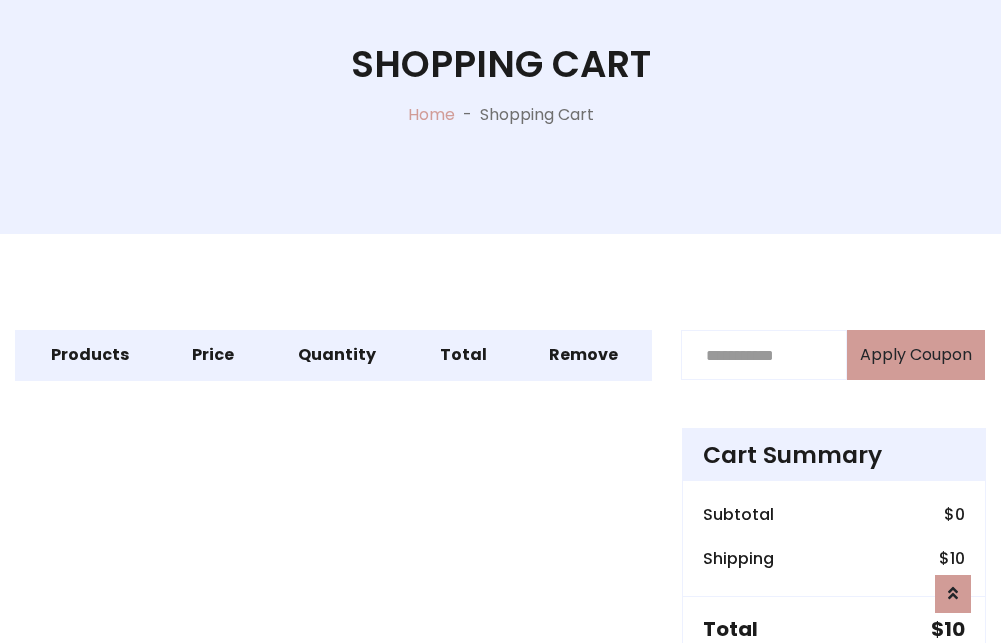 click on "Proceed To Checkout" at bounding box center [834, 694] 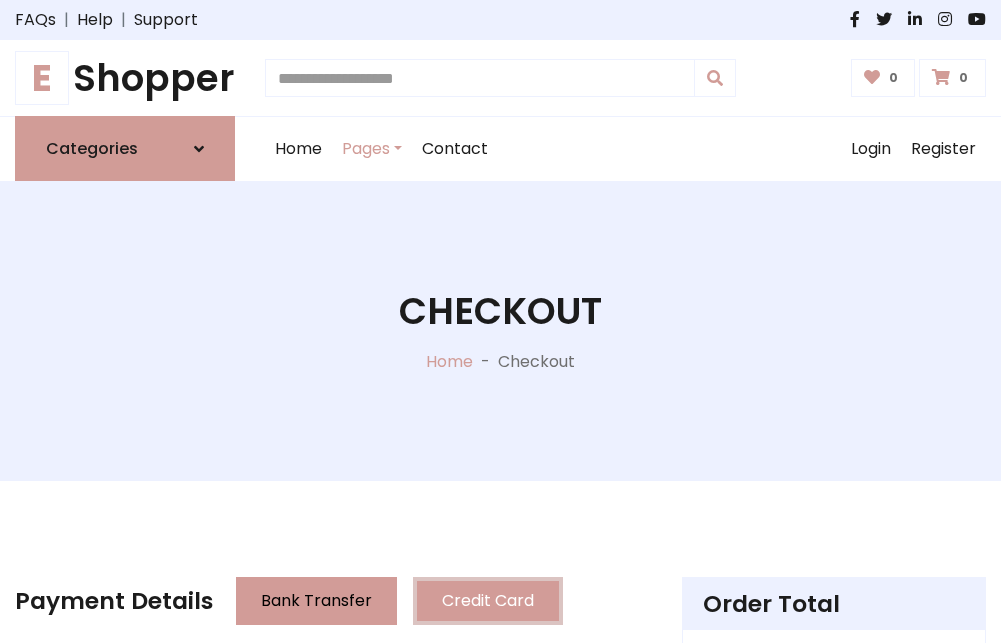scroll, scrollTop: 137, scrollLeft: 0, axis: vertical 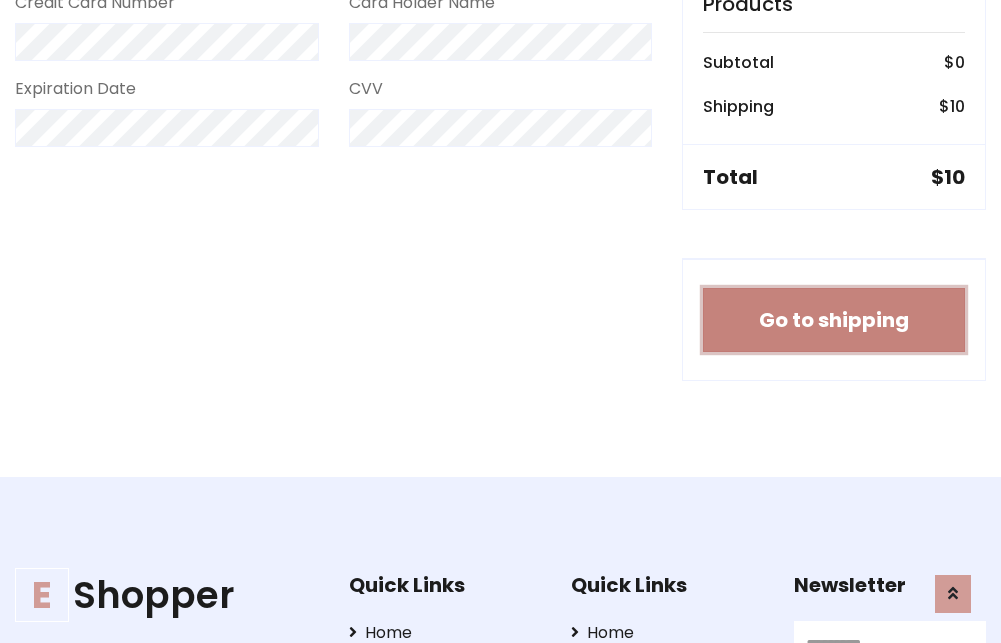 click on "Go to shipping" at bounding box center (834, 320) 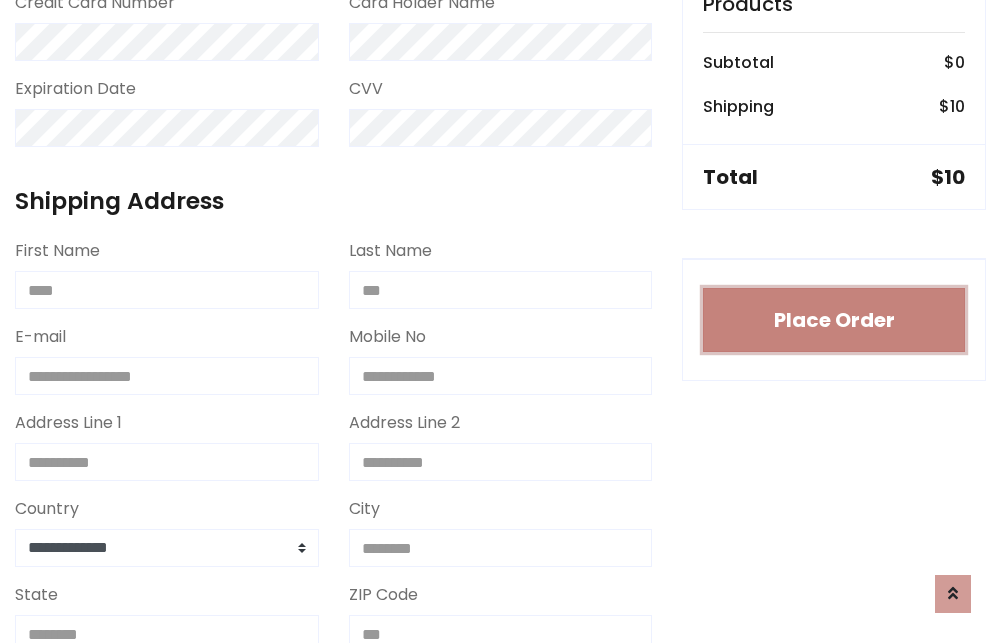 type 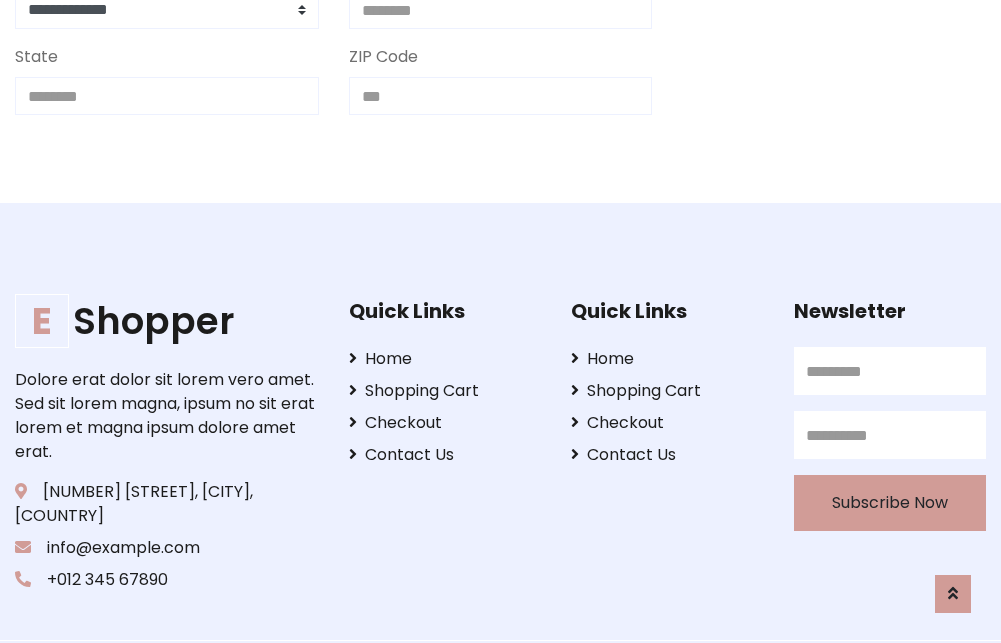 scroll, scrollTop: 713, scrollLeft: 0, axis: vertical 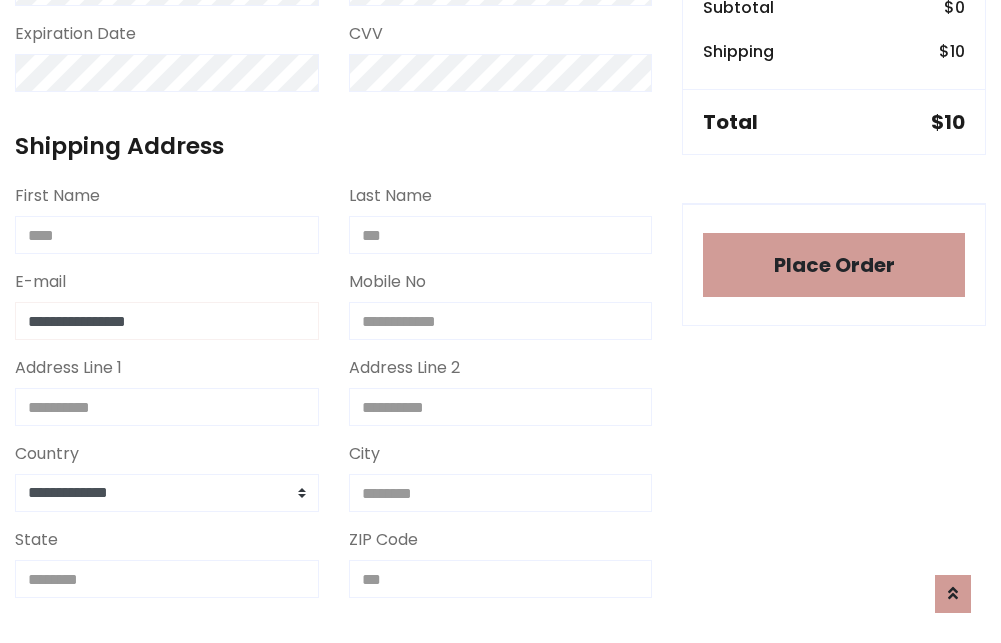 type on "**********" 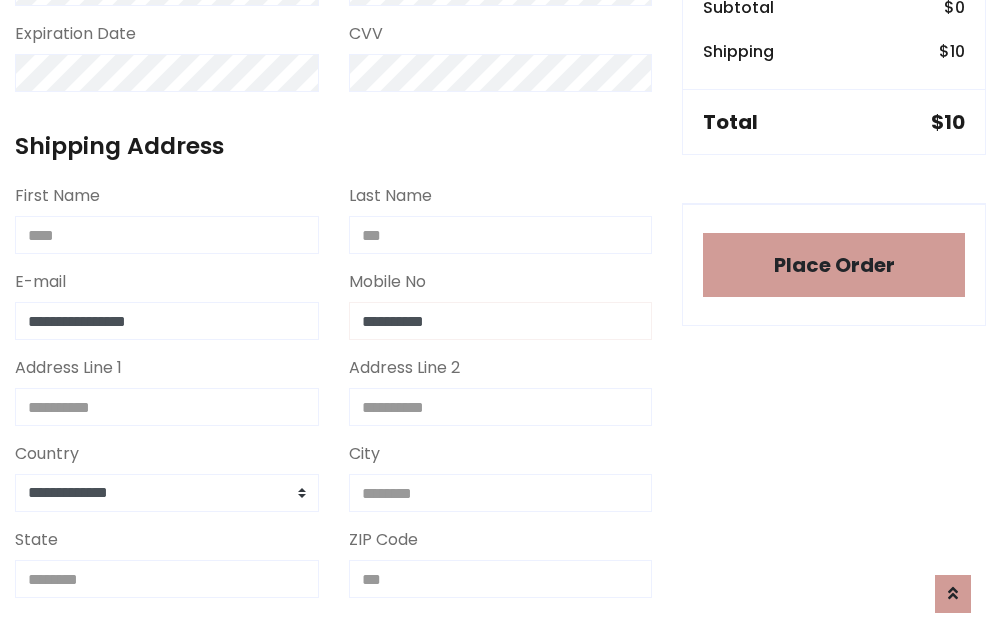 type on "**********" 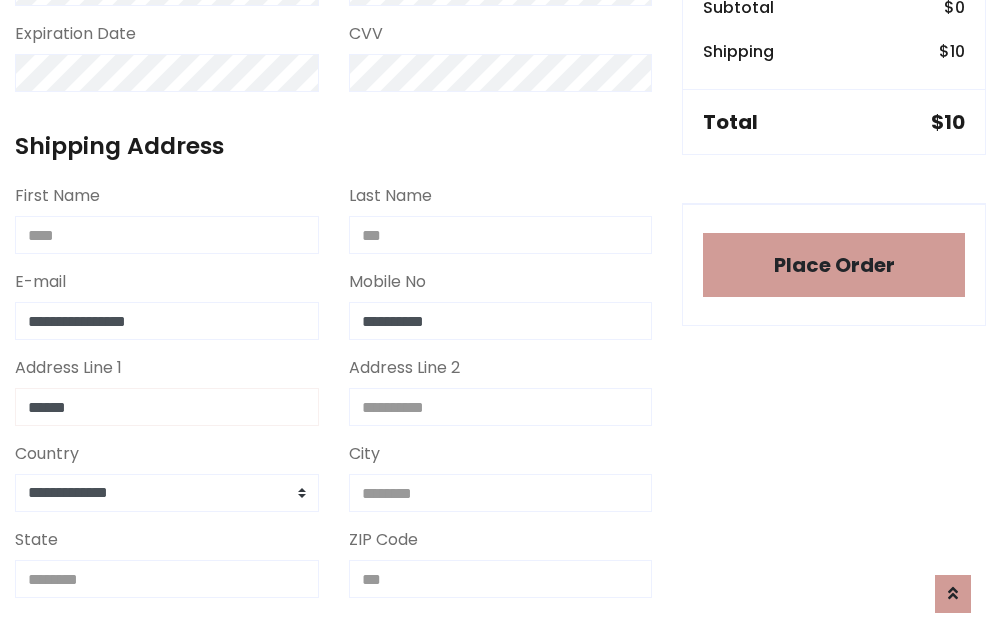 type on "******" 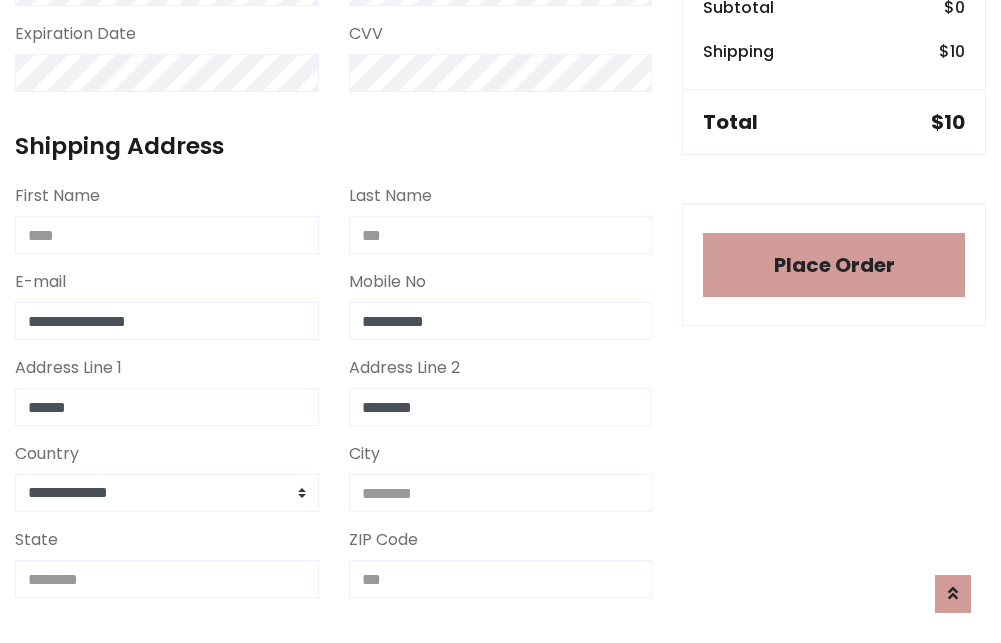type on "********" 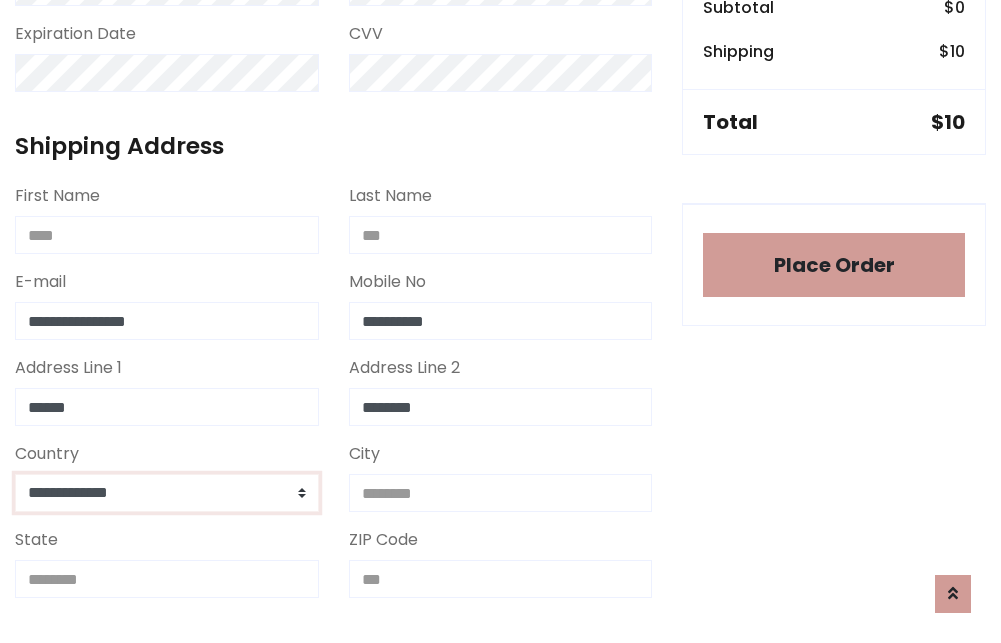 select on "*******" 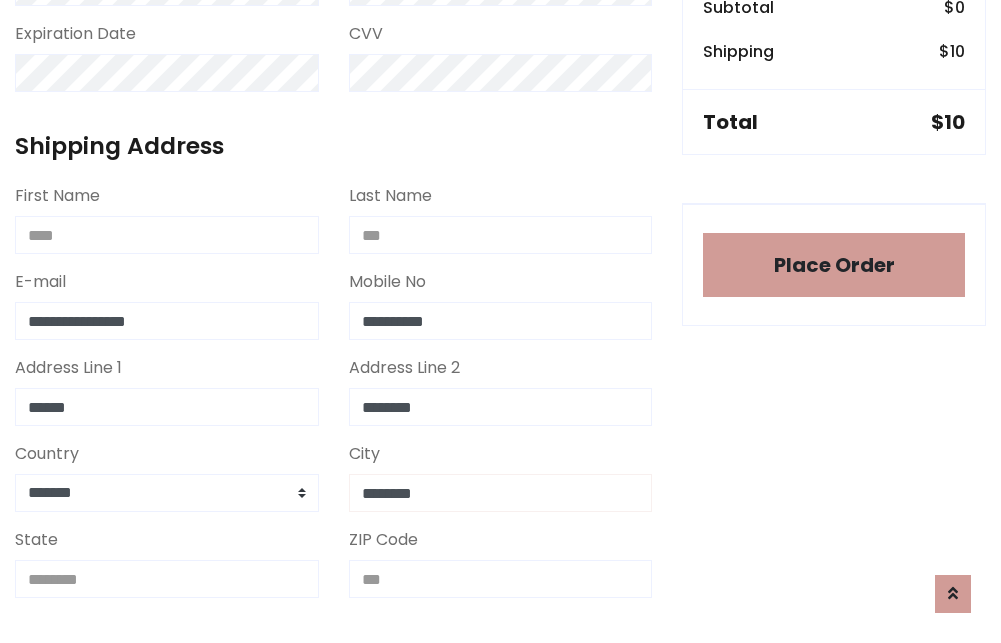 type on "********" 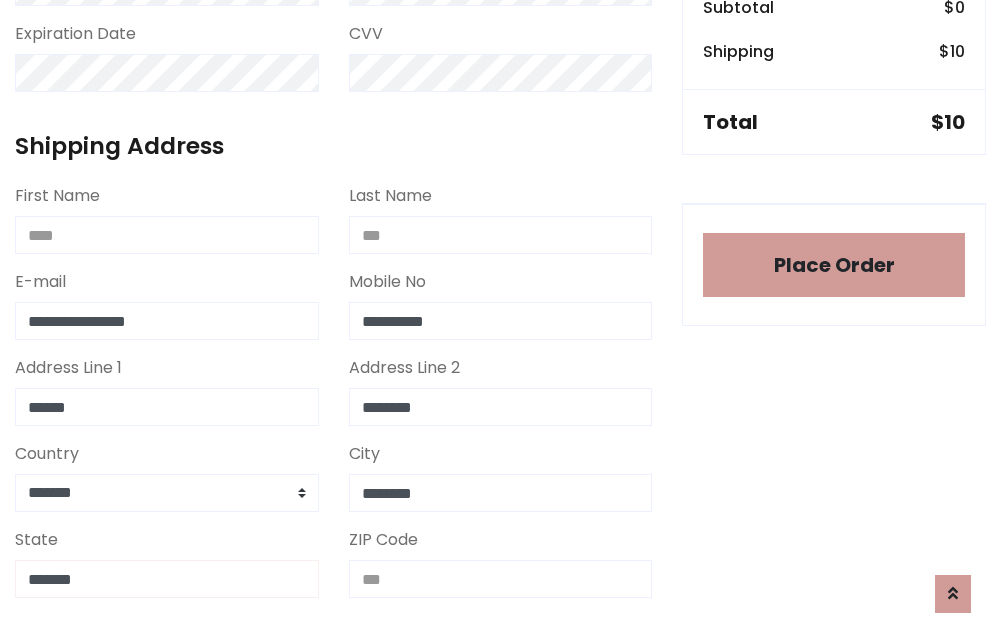 type on "*******" 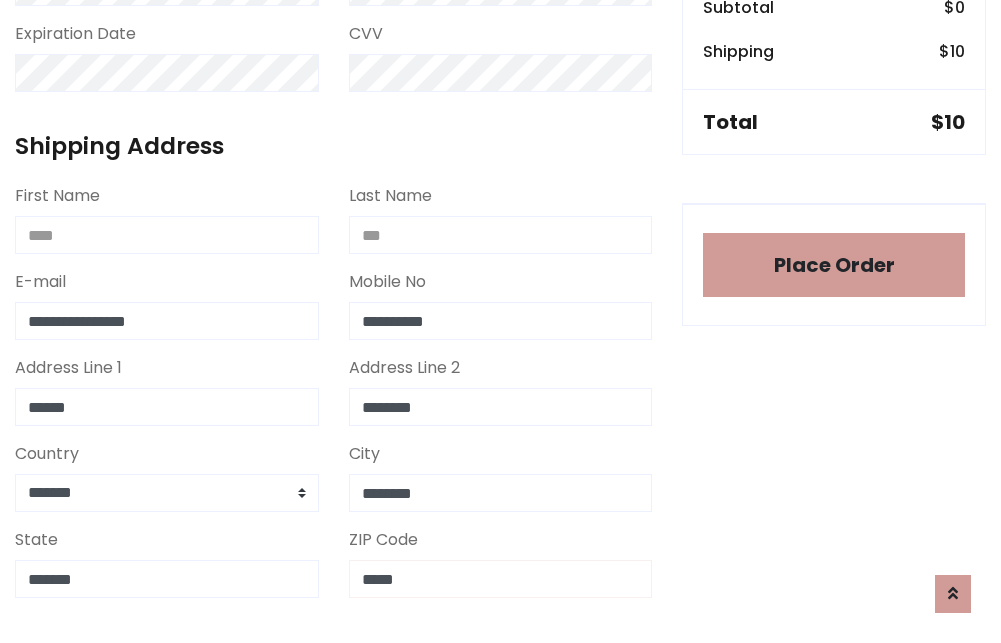 scroll, scrollTop: 403, scrollLeft: 0, axis: vertical 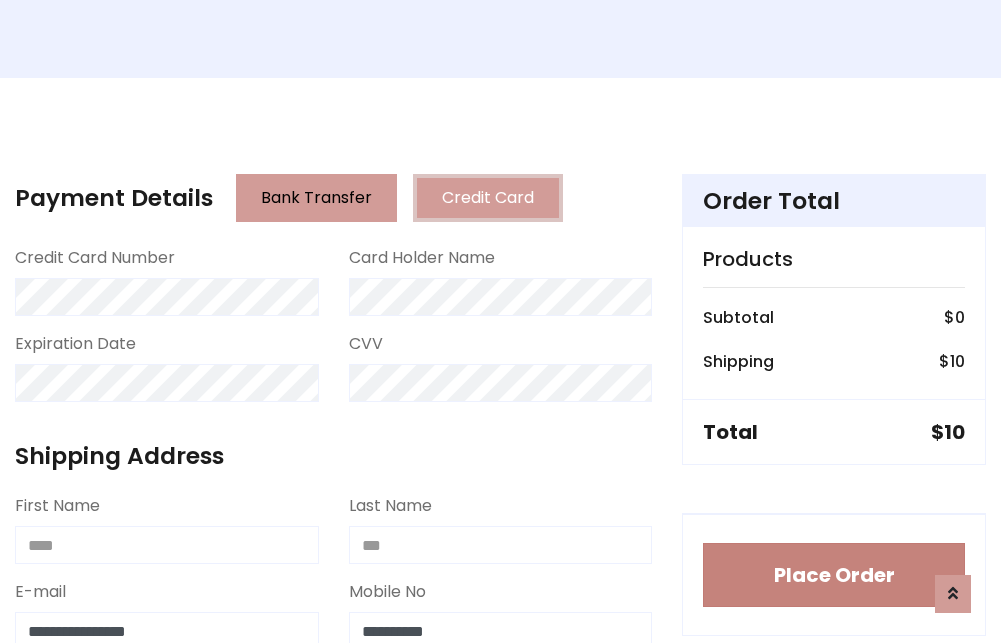 type on "*****" 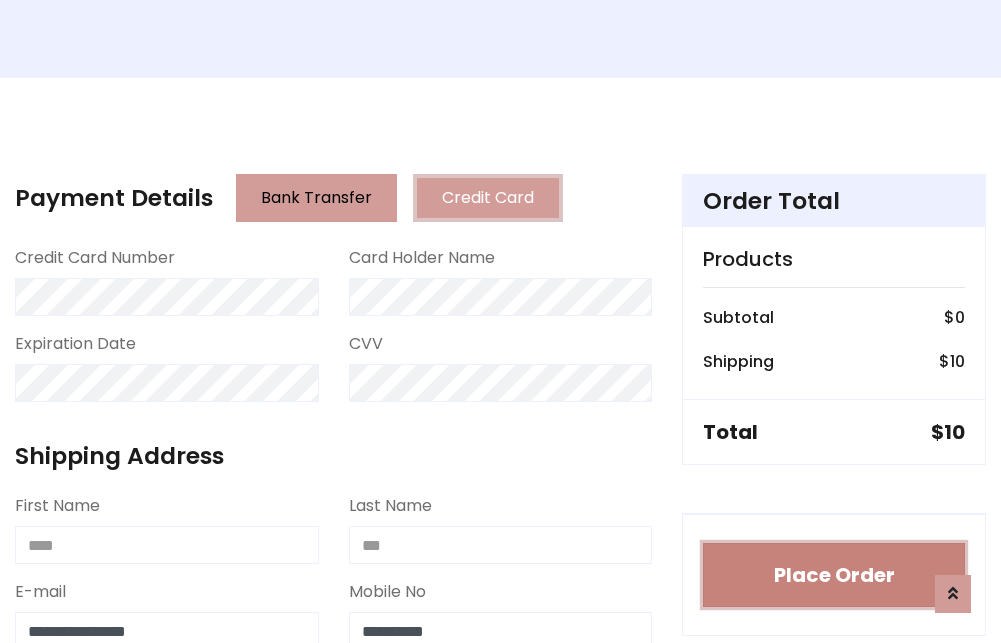 click on "Place Order" at bounding box center [834, 575] 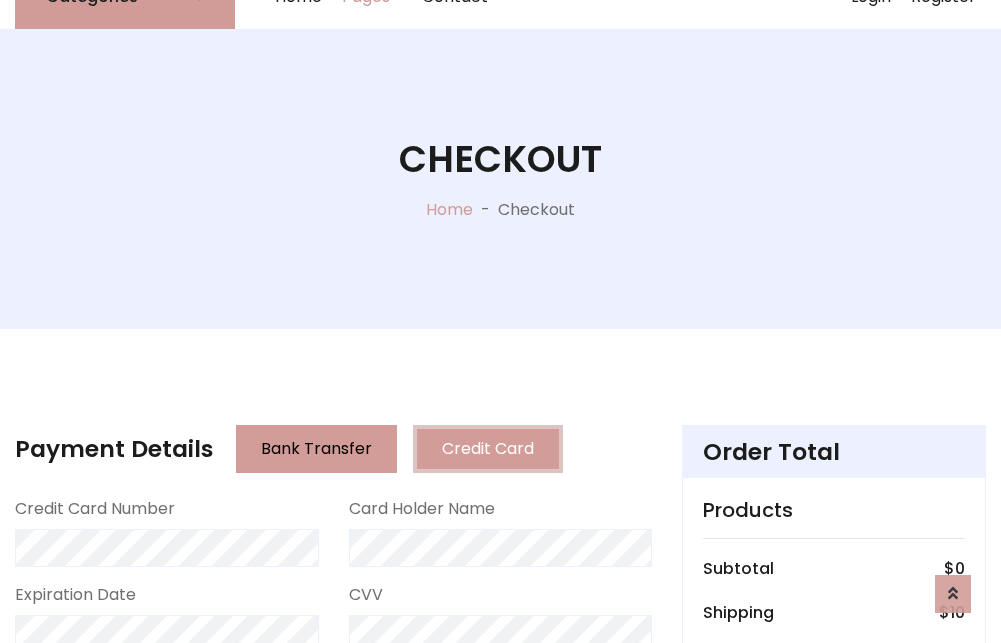 scroll, scrollTop: 0, scrollLeft: 0, axis: both 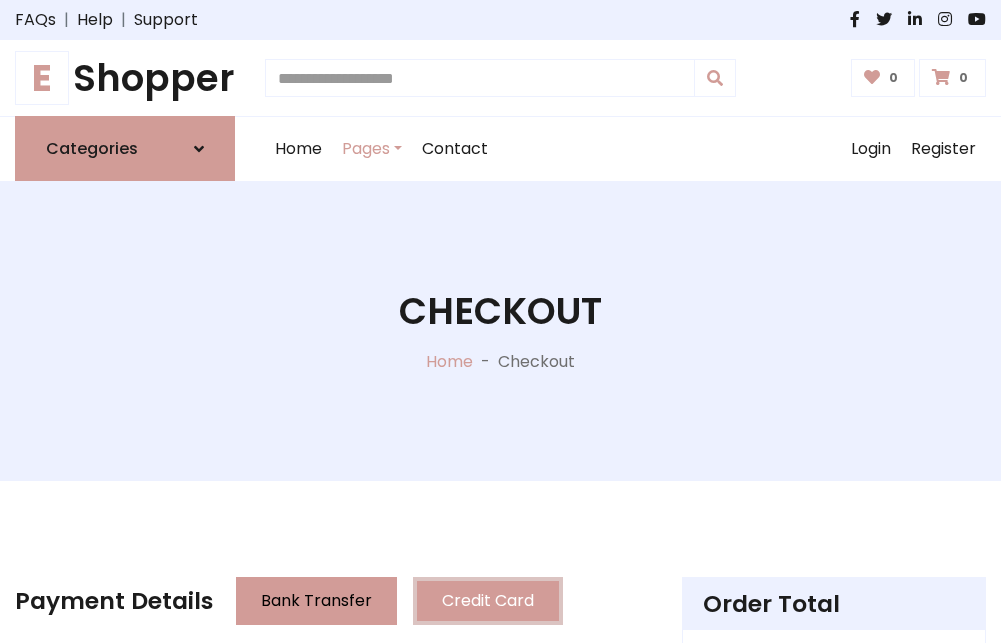 click on "E Shopper" at bounding box center [125, 78] 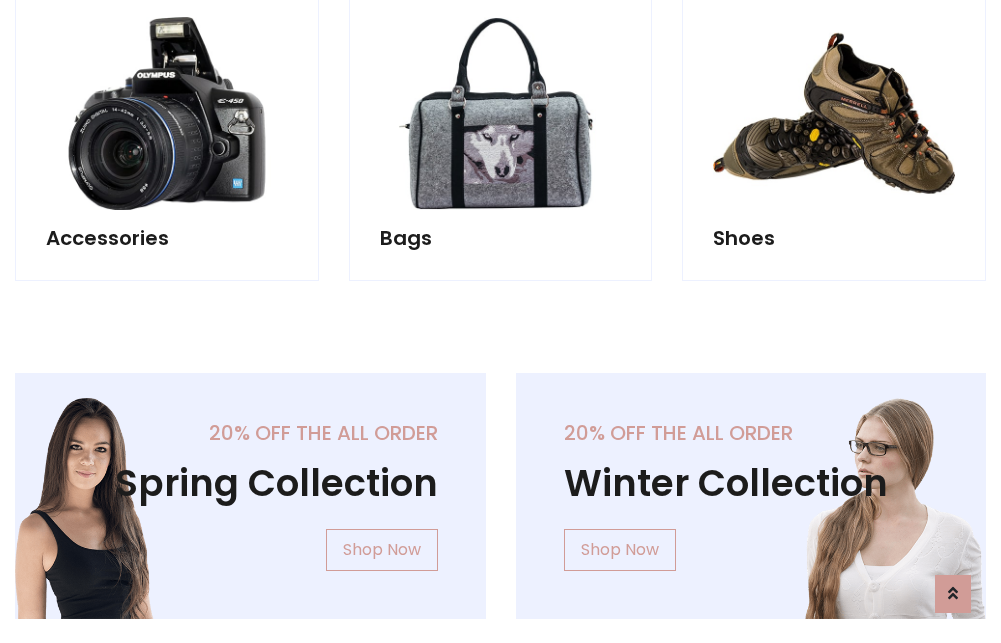 scroll, scrollTop: 770, scrollLeft: 0, axis: vertical 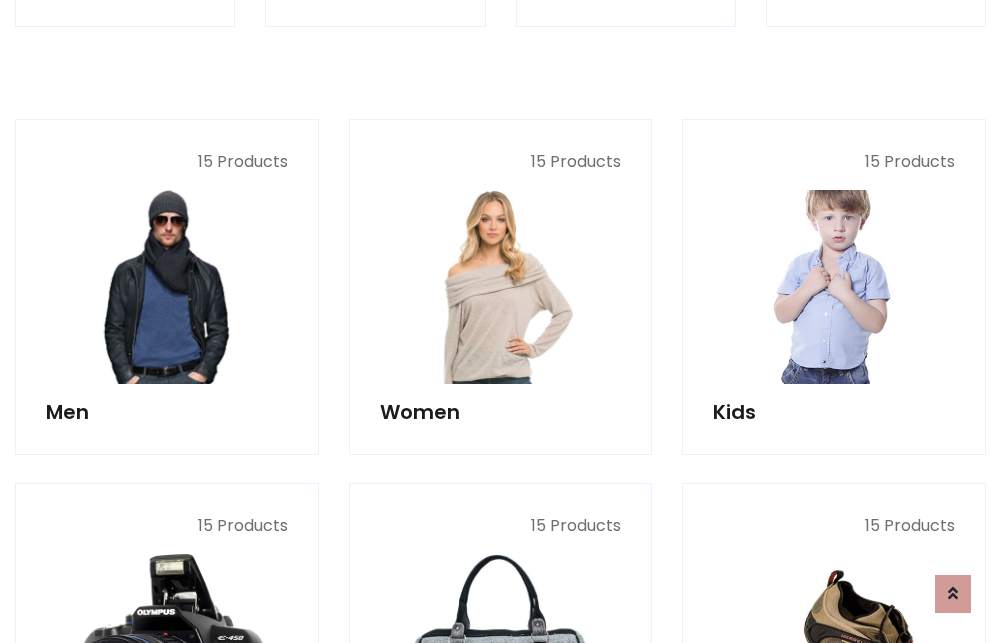 click at bounding box center (834, 287) 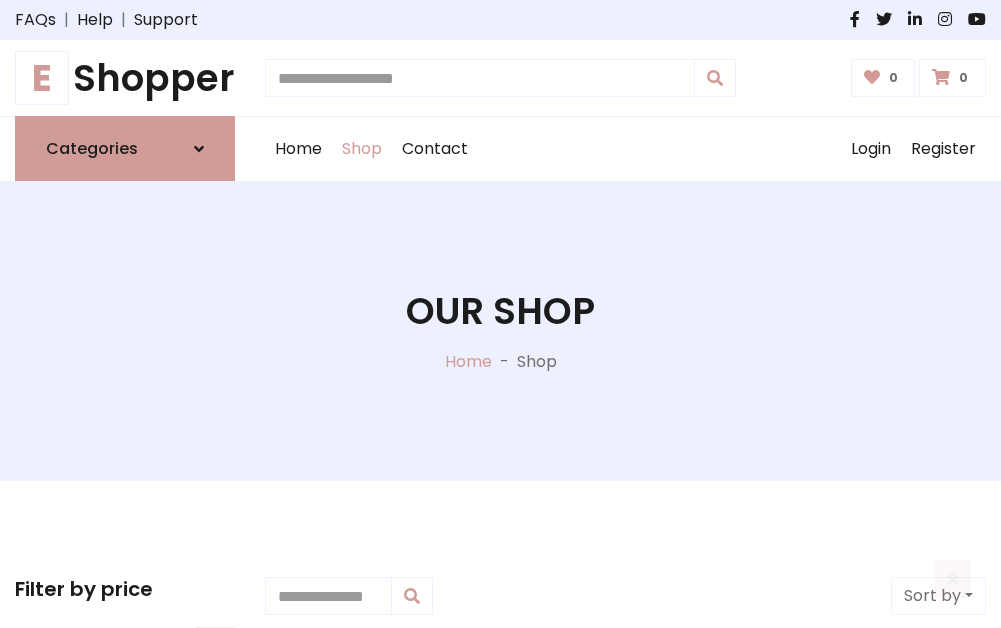 scroll, scrollTop: 549, scrollLeft: 0, axis: vertical 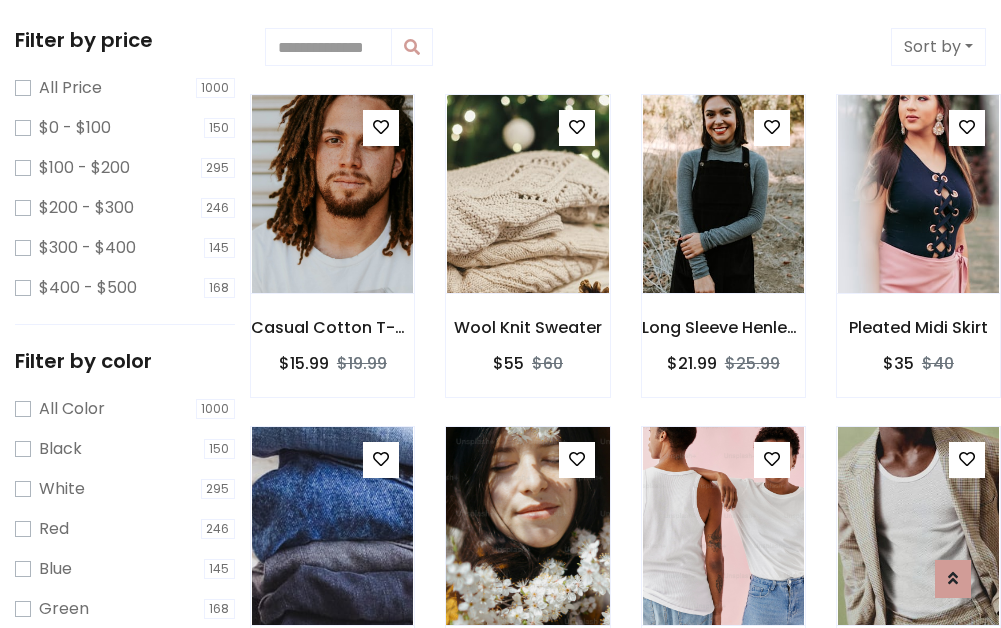 click at bounding box center (577, 459) 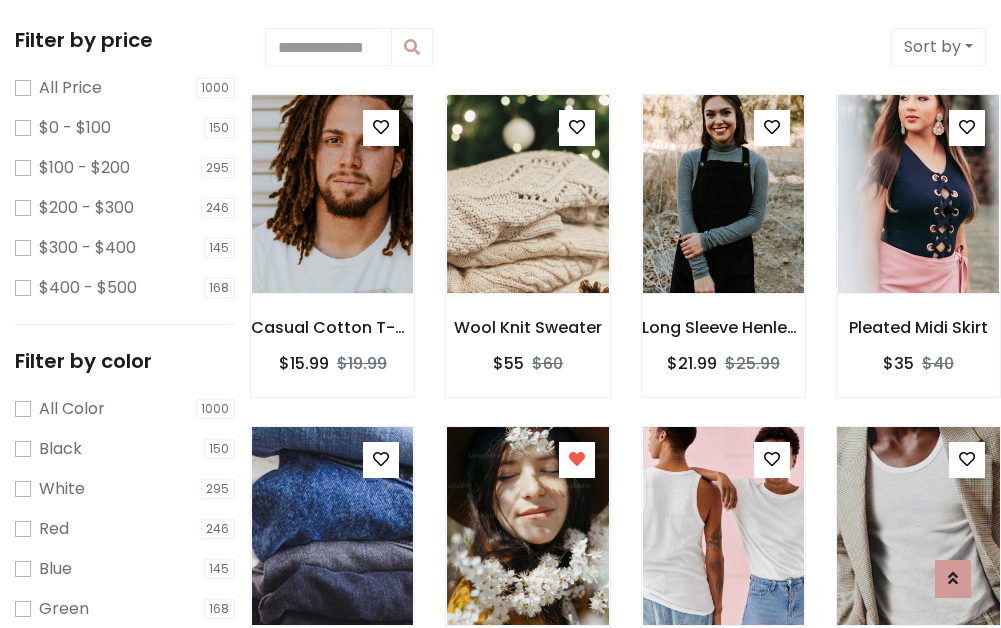 click at bounding box center [918, 526] 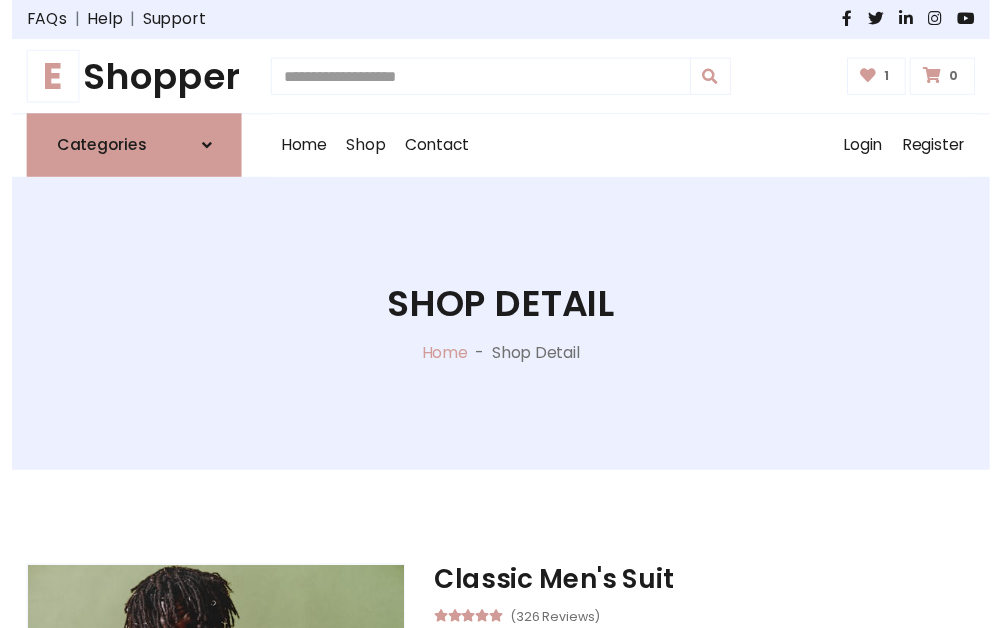 scroll, scrollTop: 262, scrollLeft: 0, axis: vertical 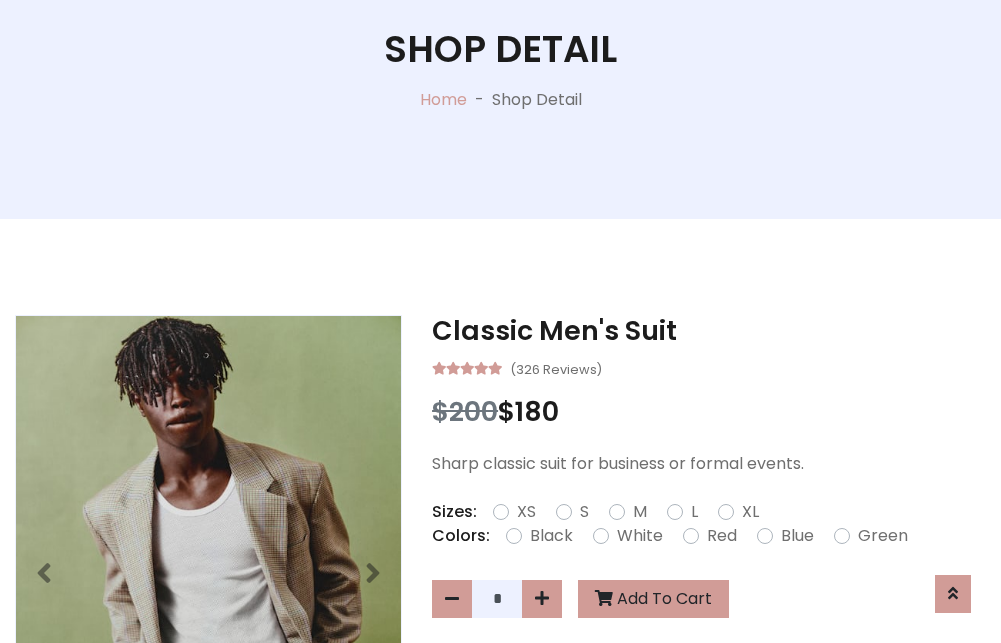 click on "XL" at bounding box center (750, 512) 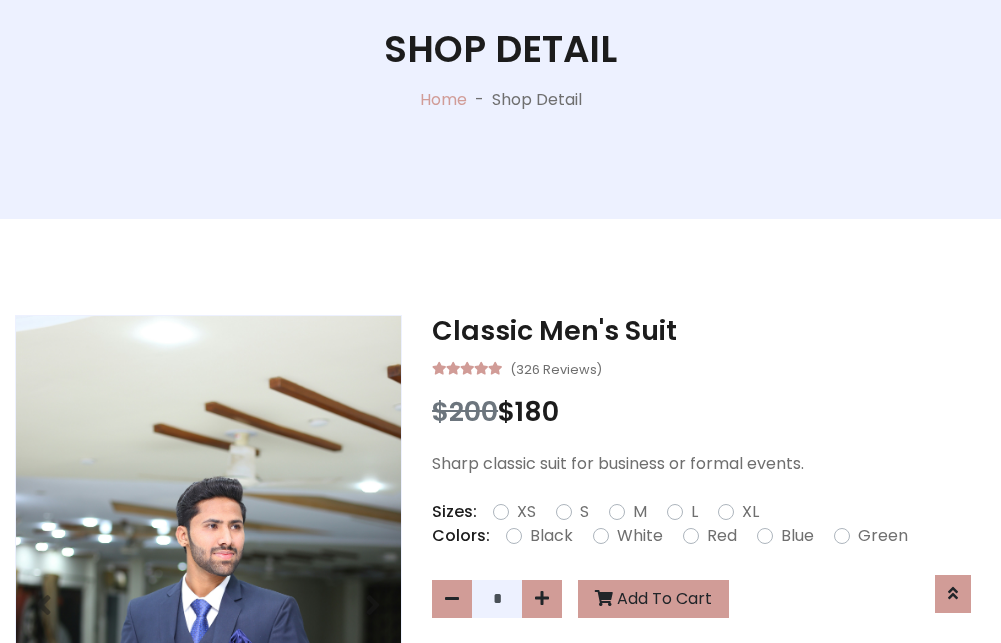 click on "Black" at bounding box center [551, 536] 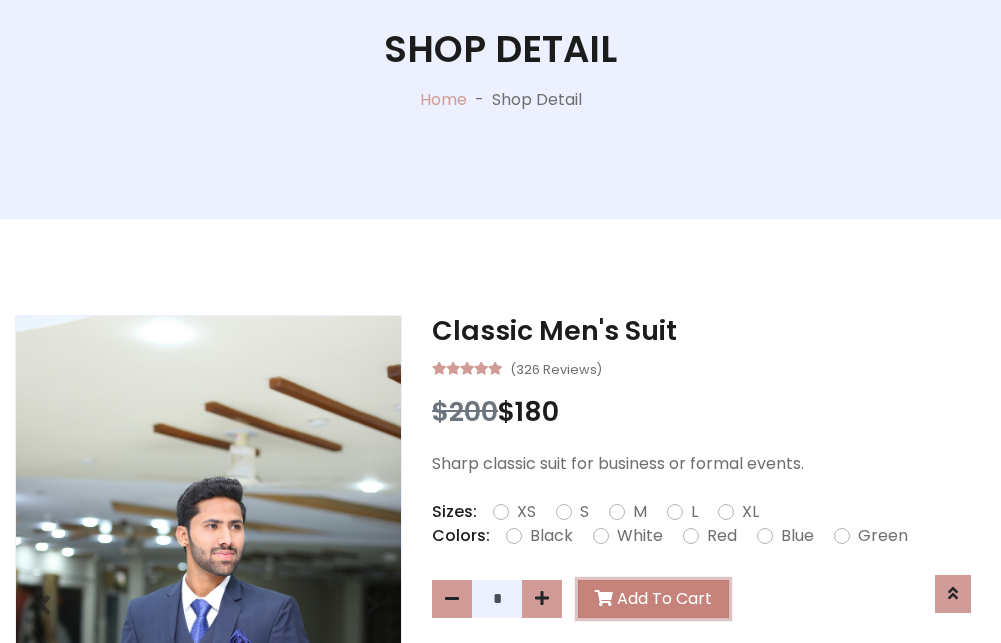 click on "Add To Cart" at bounding box center (653, 599) 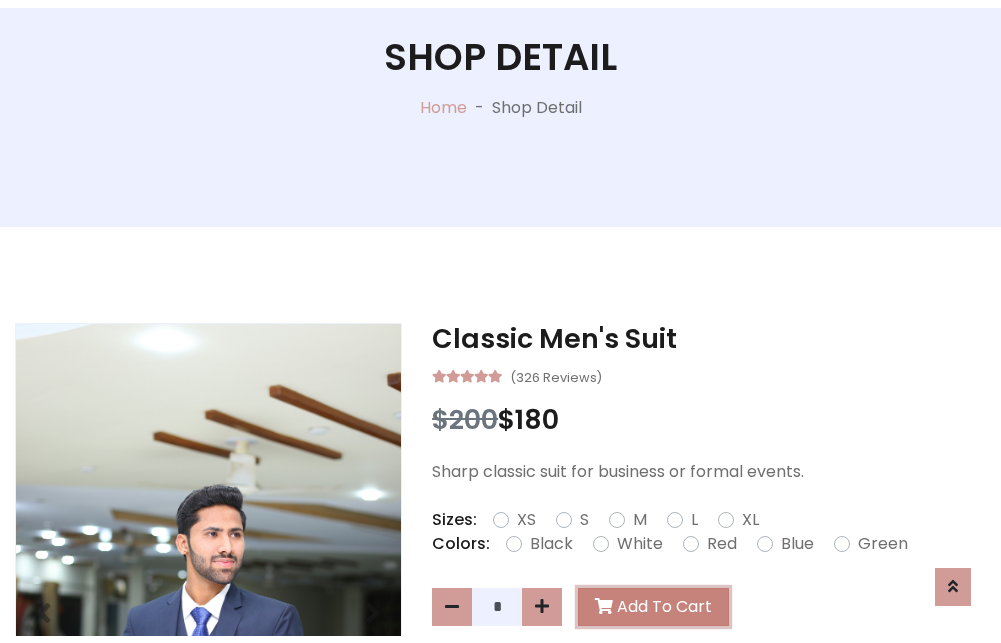 scroll, scrollTop: 0, scrollLeft: 0, axis: both 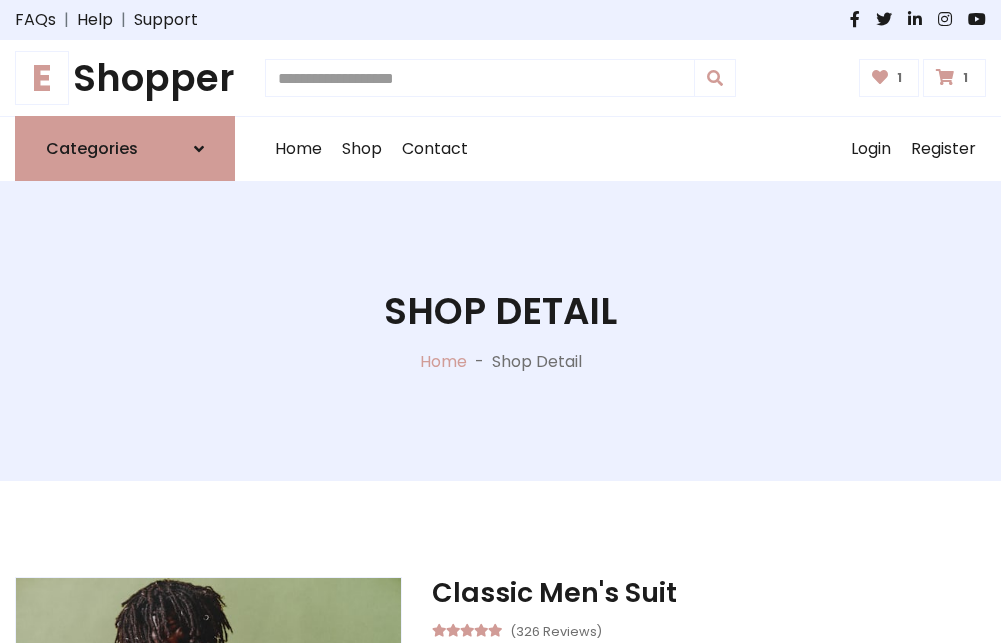 click at bounding box center [945, 77] 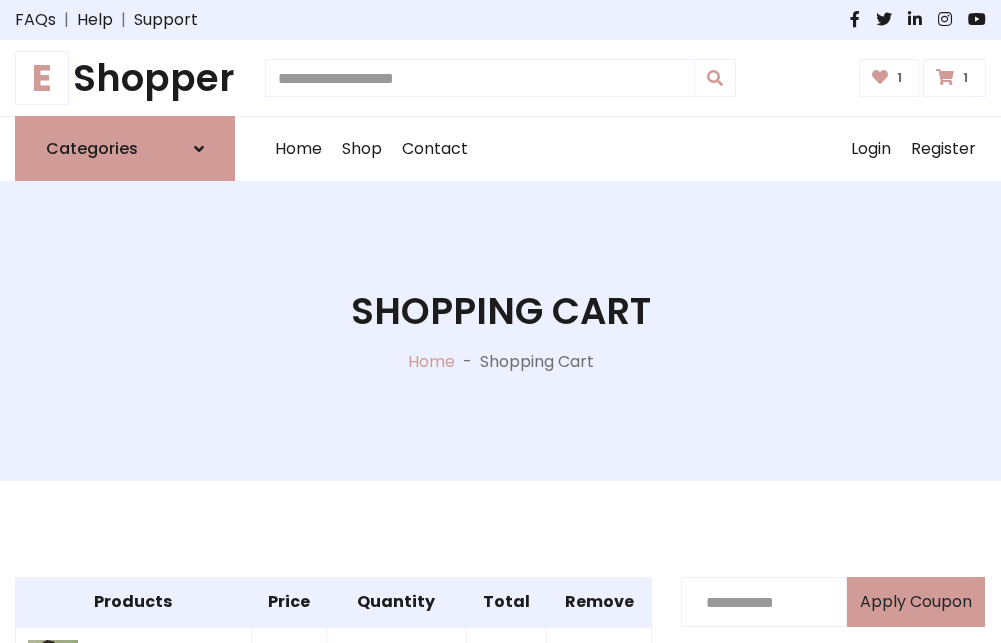 scroll, scrollTop: 570, scrollLeft: 0, axis: vertical 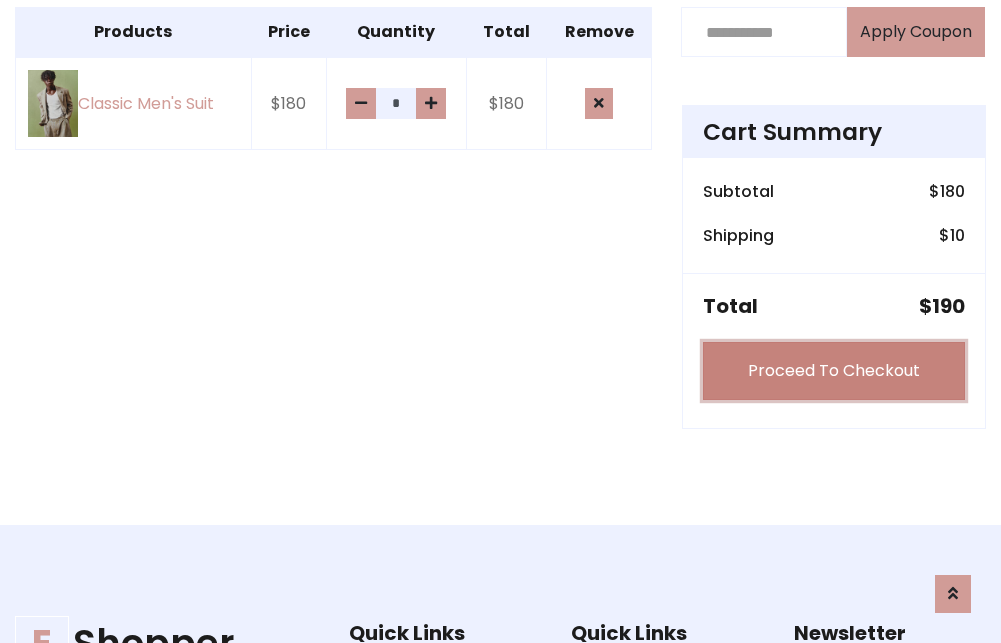 click on "Proceed To Checkout" at bounding box center [834, 371] 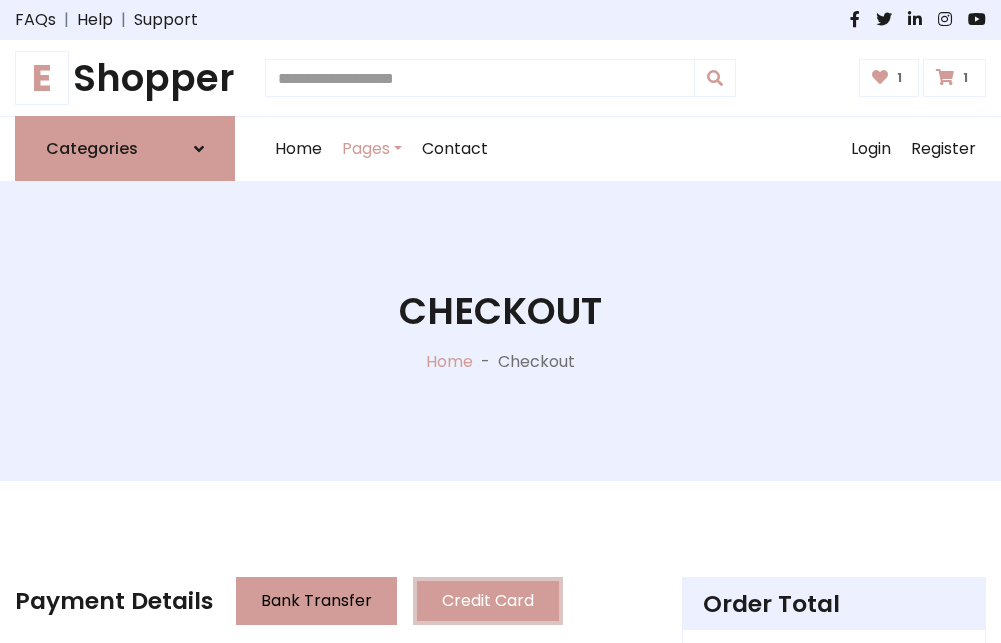 scroll, scrollTop: 201, scrollLeft: 0, axis: vertical 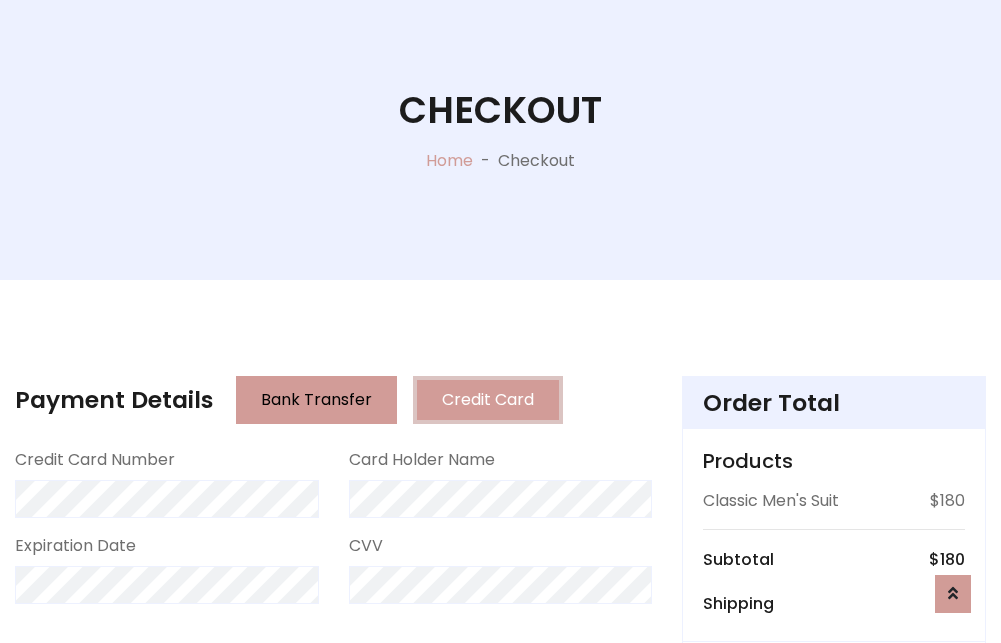 click on "Go to shipping" at bounding box center (834, 817) 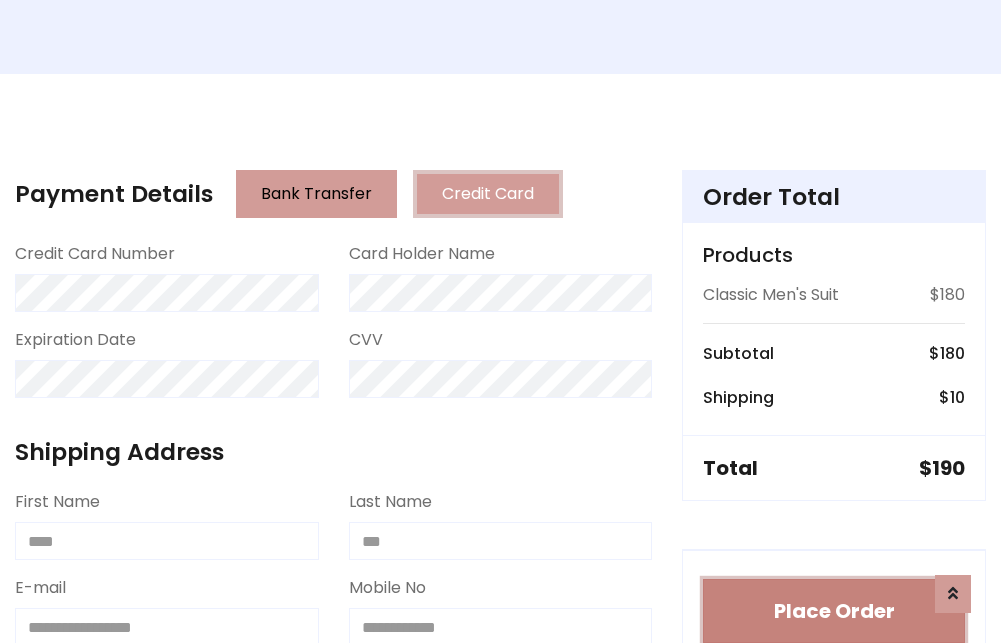 type 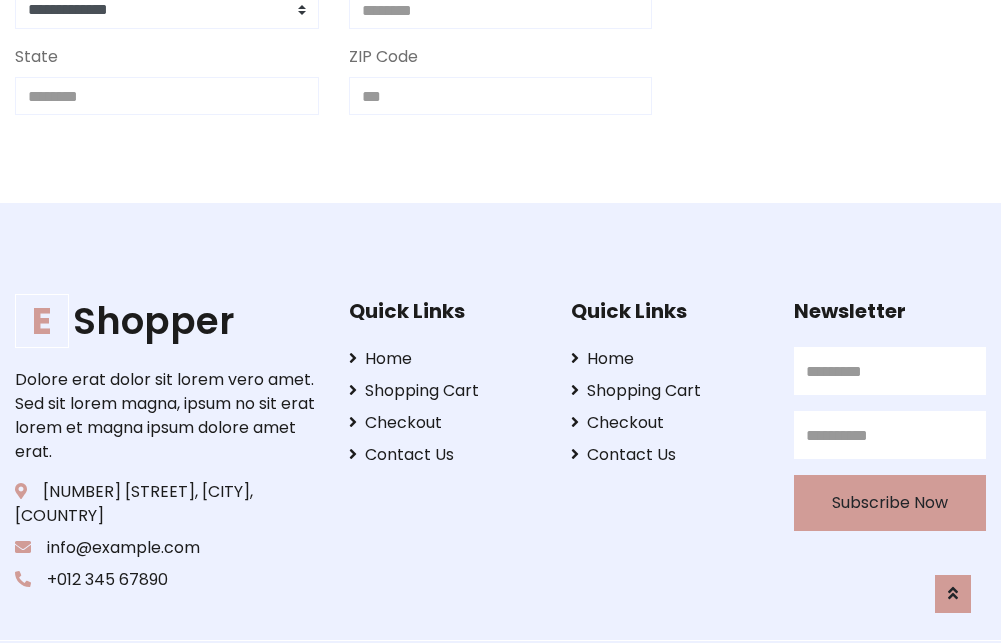 scroll, scrollTop: 713, scrollLeft: 0, axis: vertical 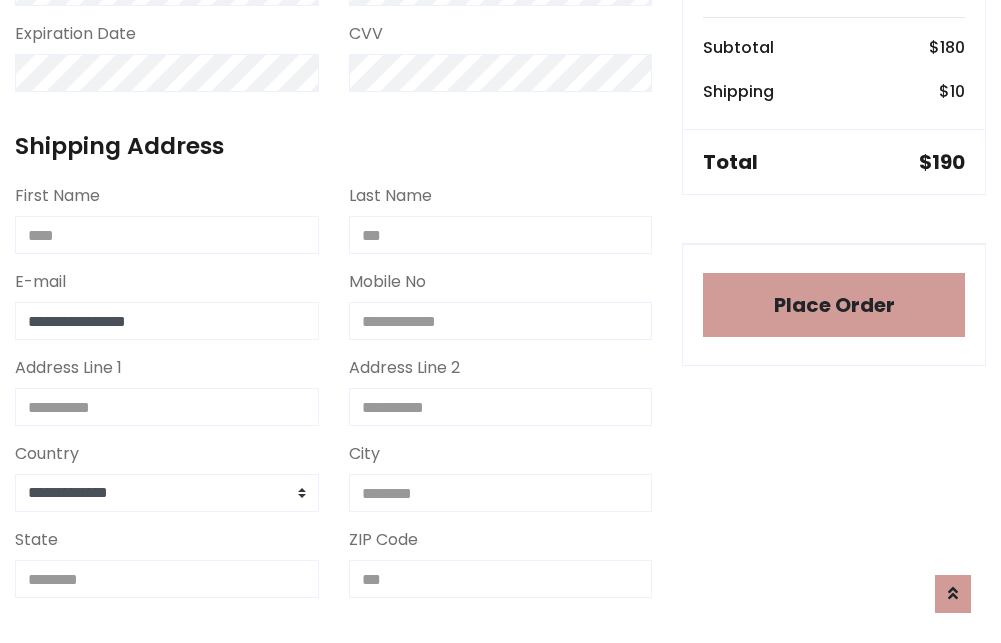 type on "**********" 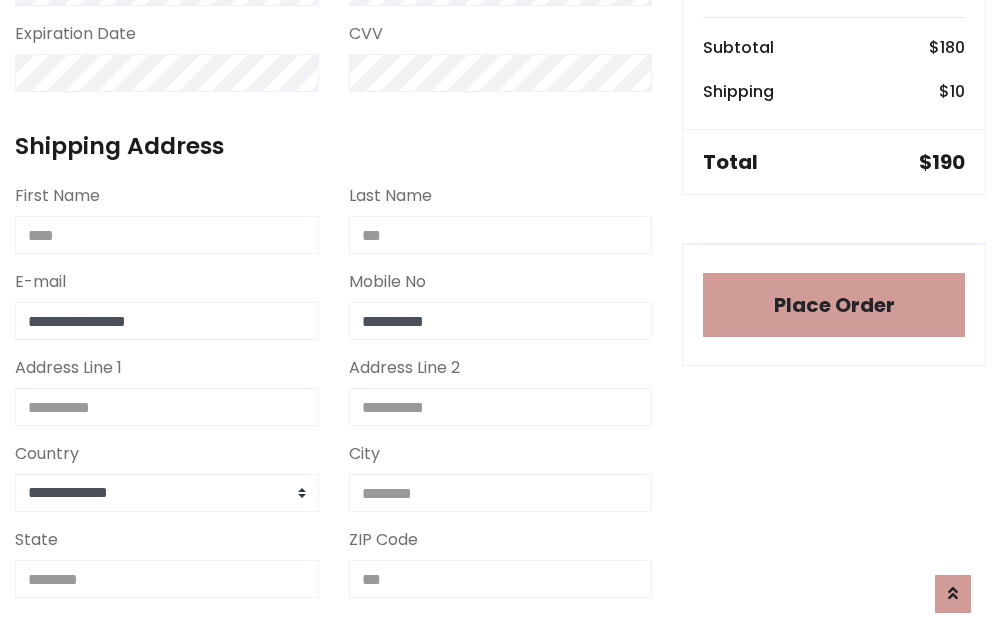 scroll, scrollTop: 573, scrollLeft: 0, axis: vertical 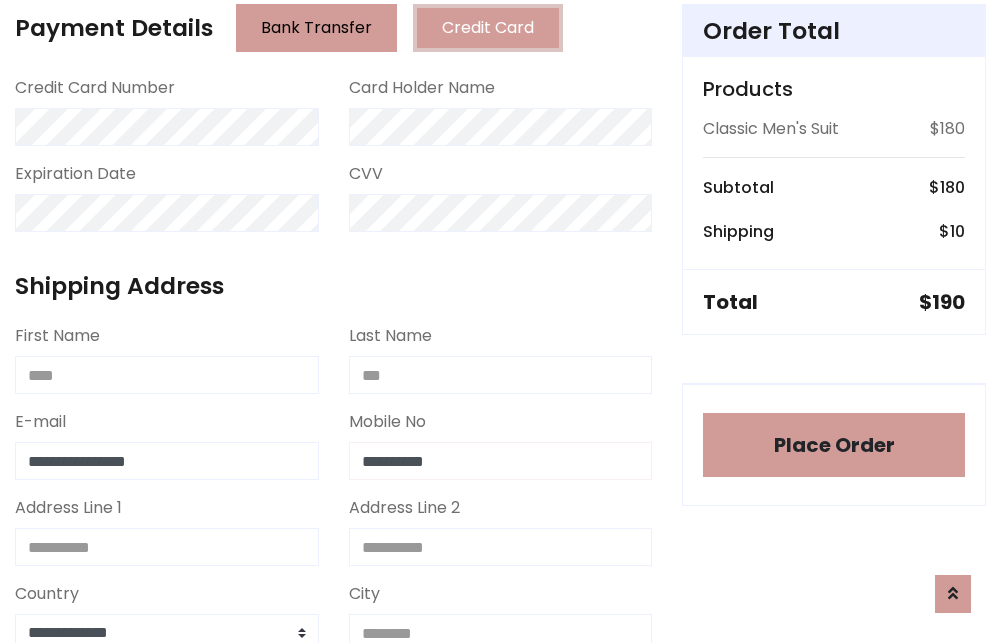 type on "**********" 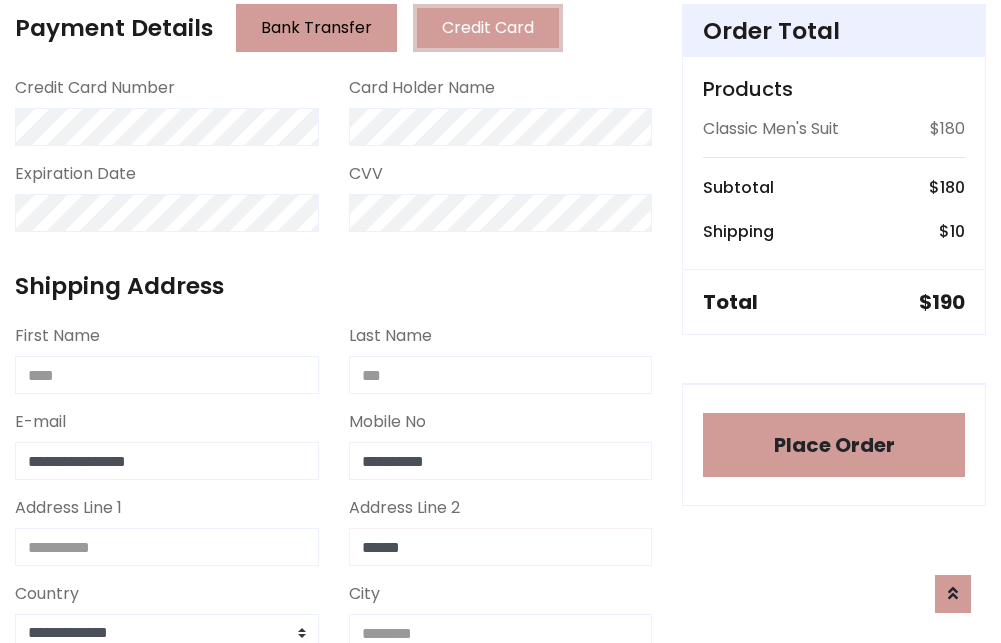 type on "******" 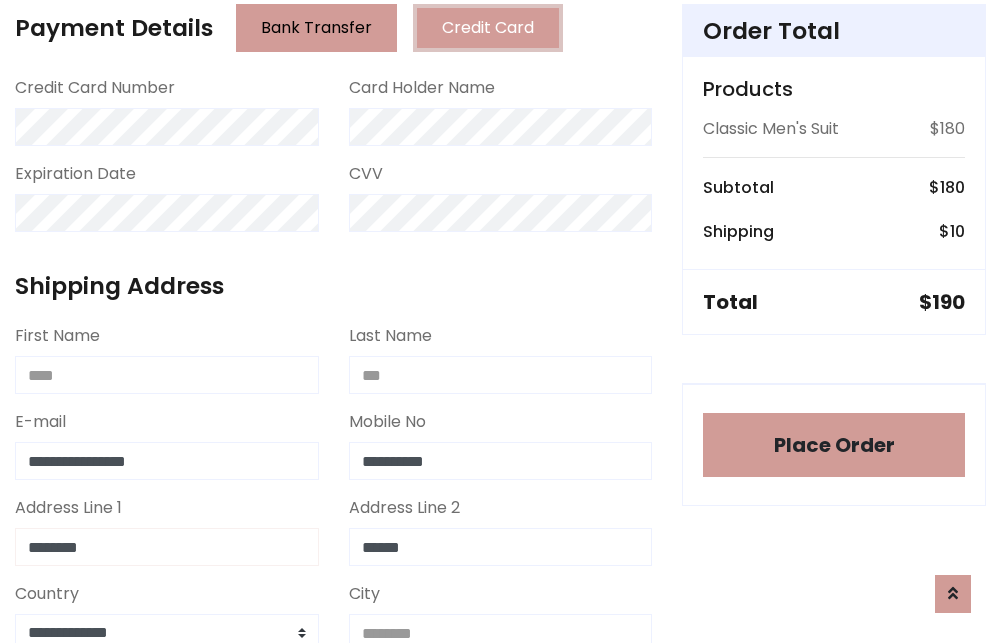 type on "********" 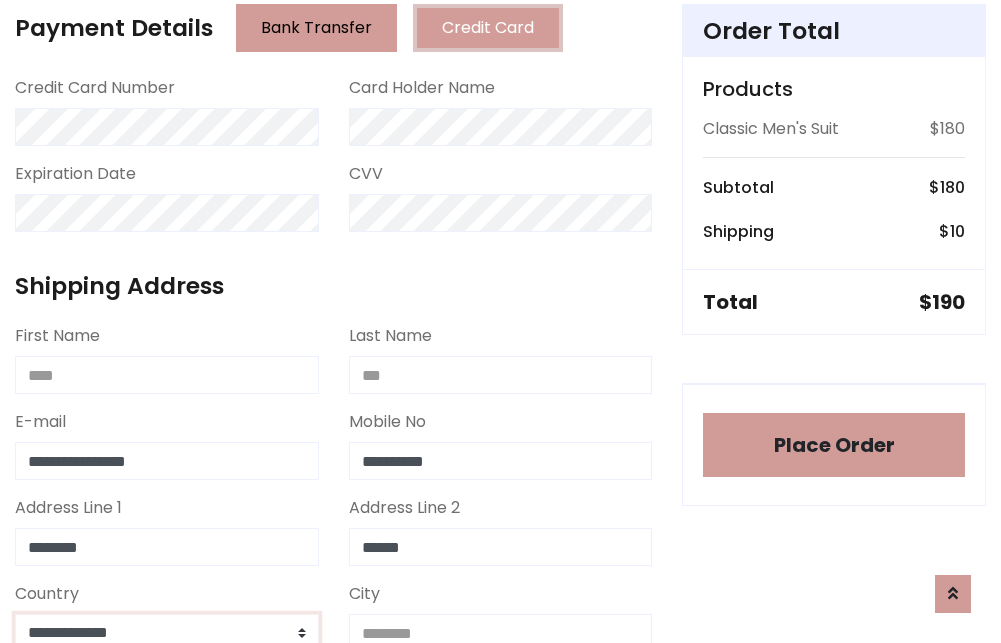 select on "*******" 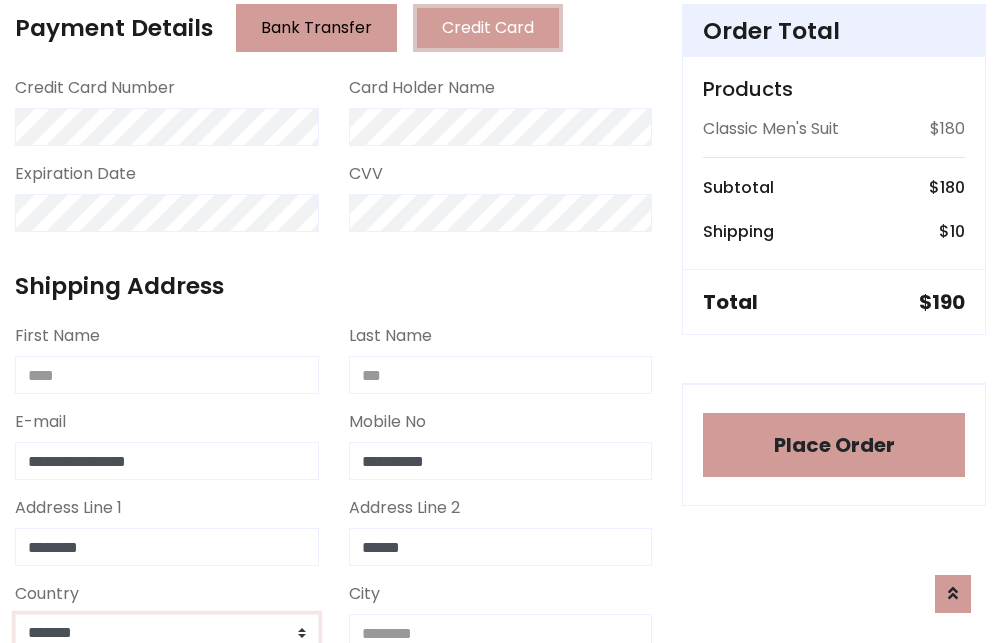 scroll, scrollTop: 583, scrollLeft: 0, axis: vertical 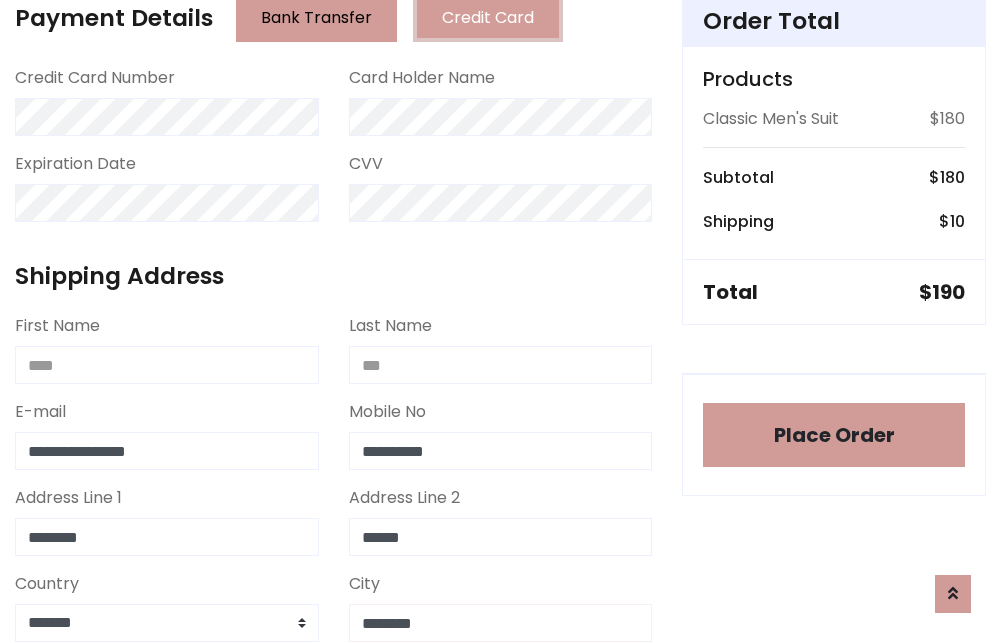 type on "********" 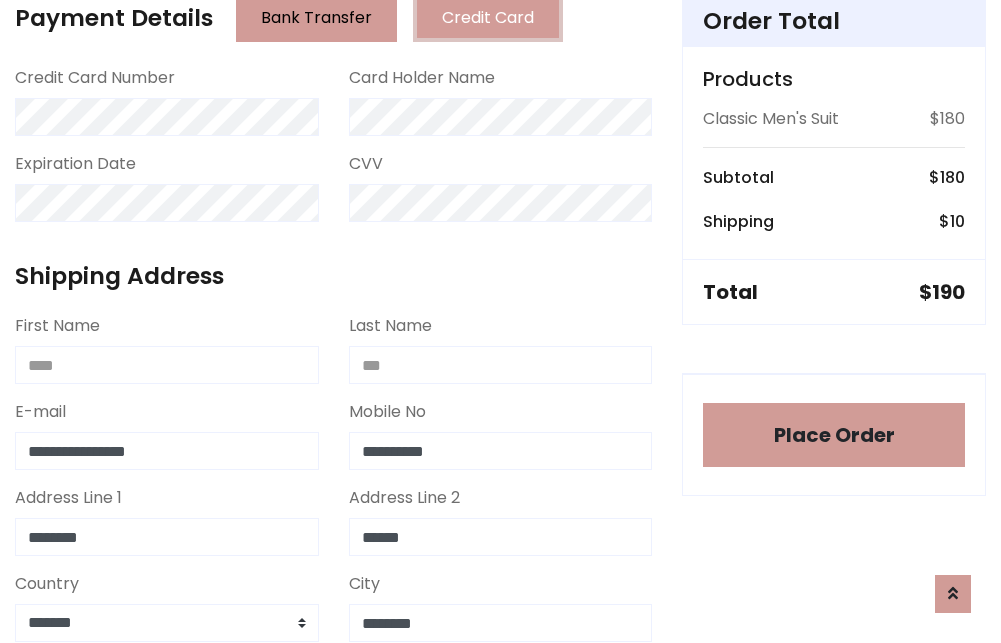 scroll, scrollTop: 971, scrollLeft: 0, axis: vertical 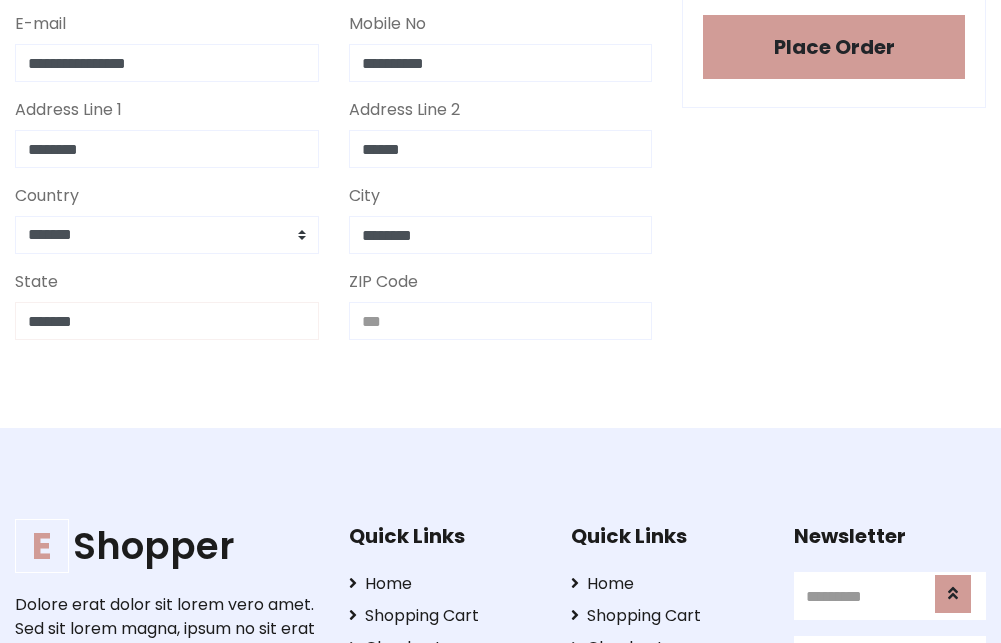 type on "*******" 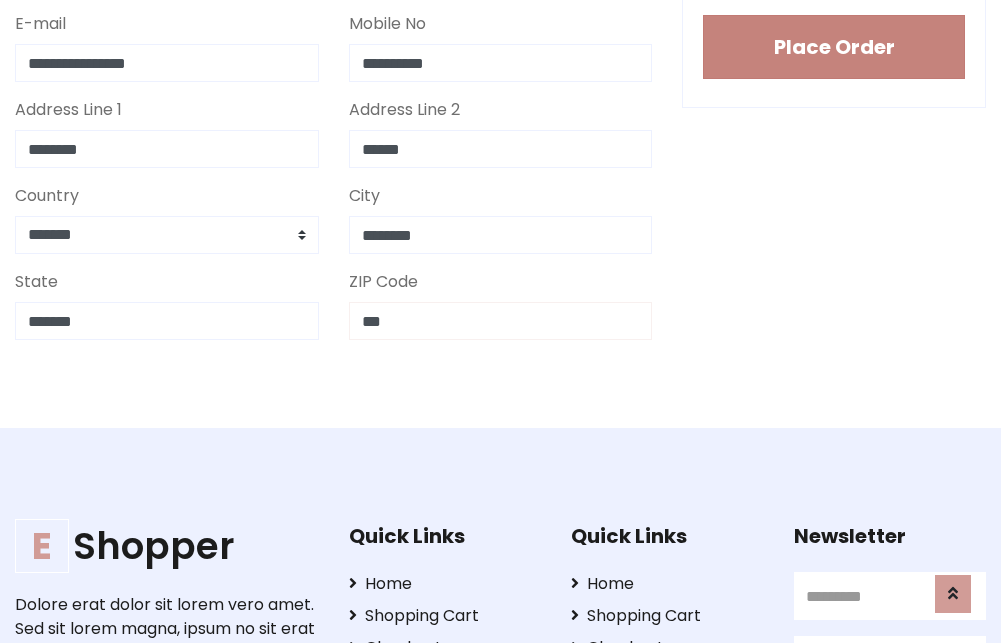 type on "***" 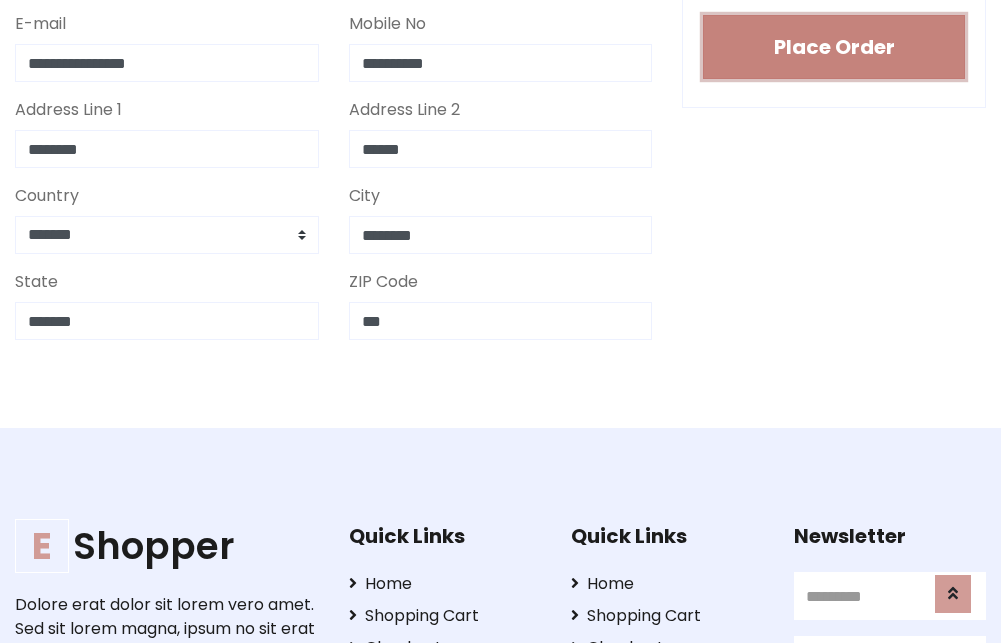 click on "Place Order" at bounding box center [834, 47] 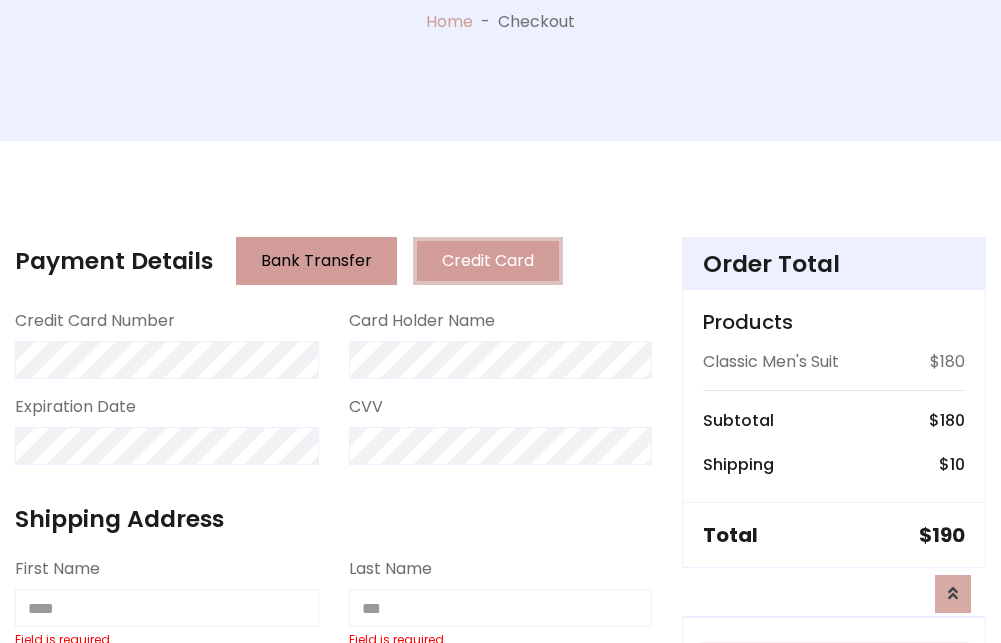 scroll, scrollTop: 0, scrollLeft: 0, axis: both 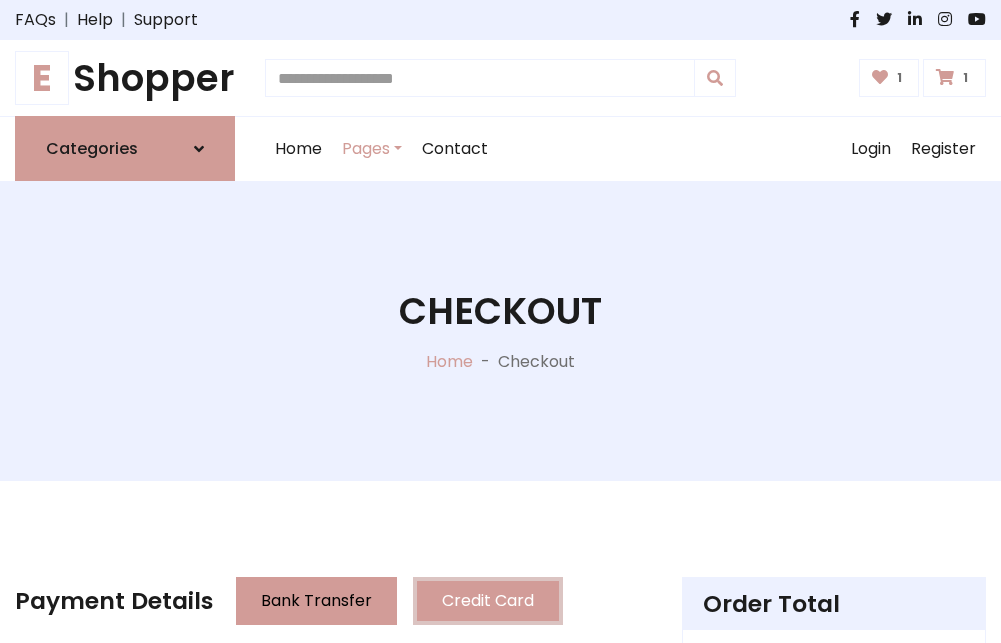 click on "E" at bounding box center [42, 78] 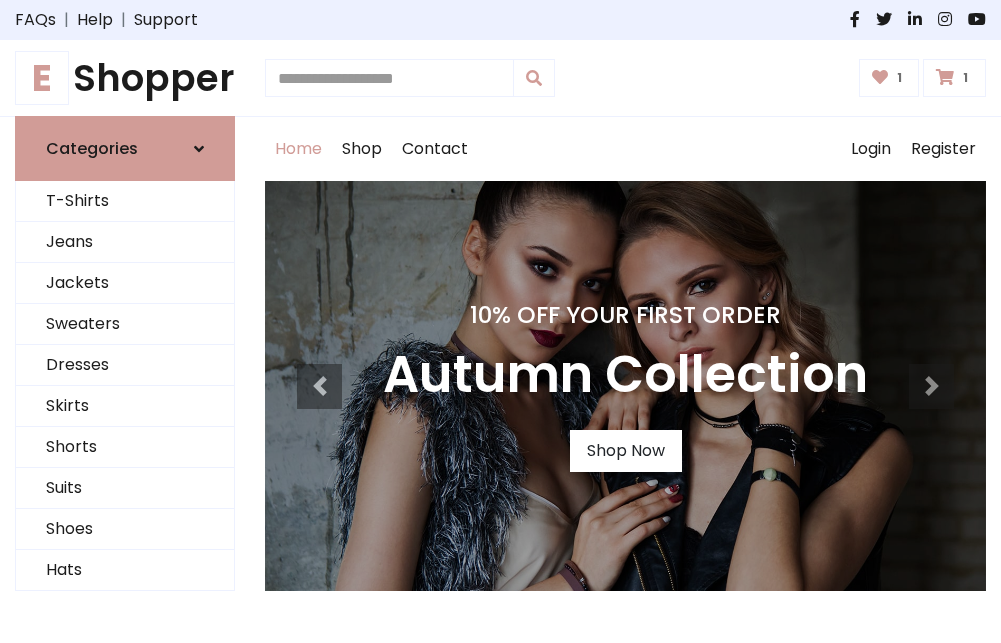 scroll, scrollTop: 0, scrollLeft: 0, axis: both 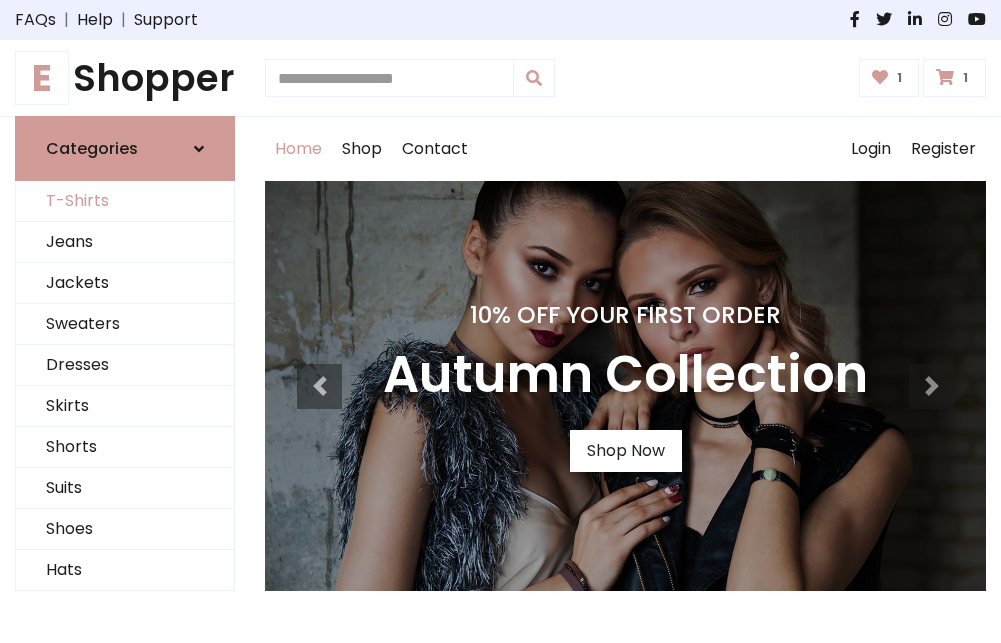 click on "T-Shirts" at bounding box center [125, 201] 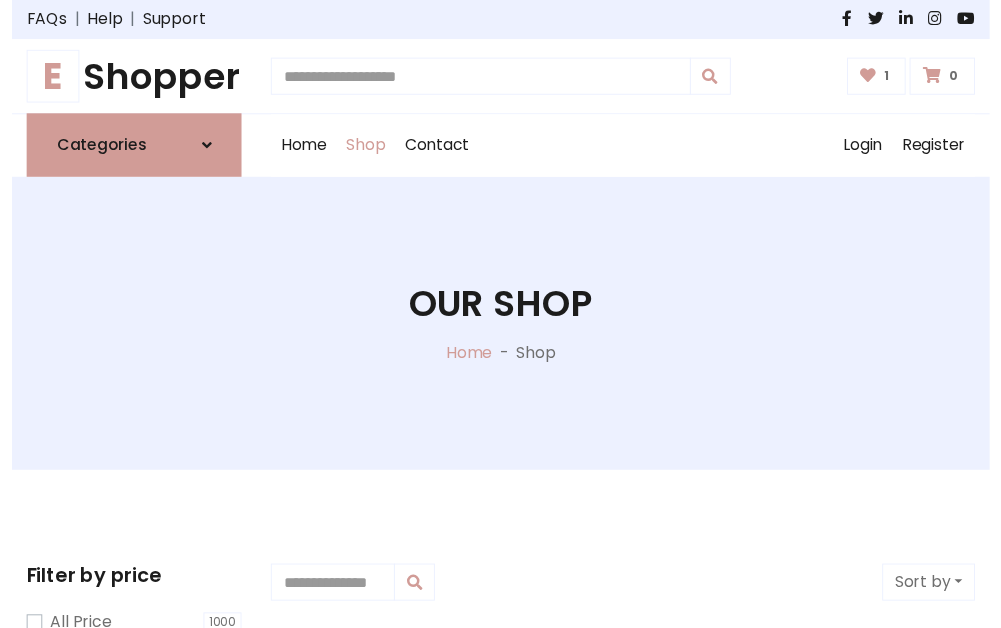 scroll, scrollTop: 0, scrollLeft: 0, axis: both 